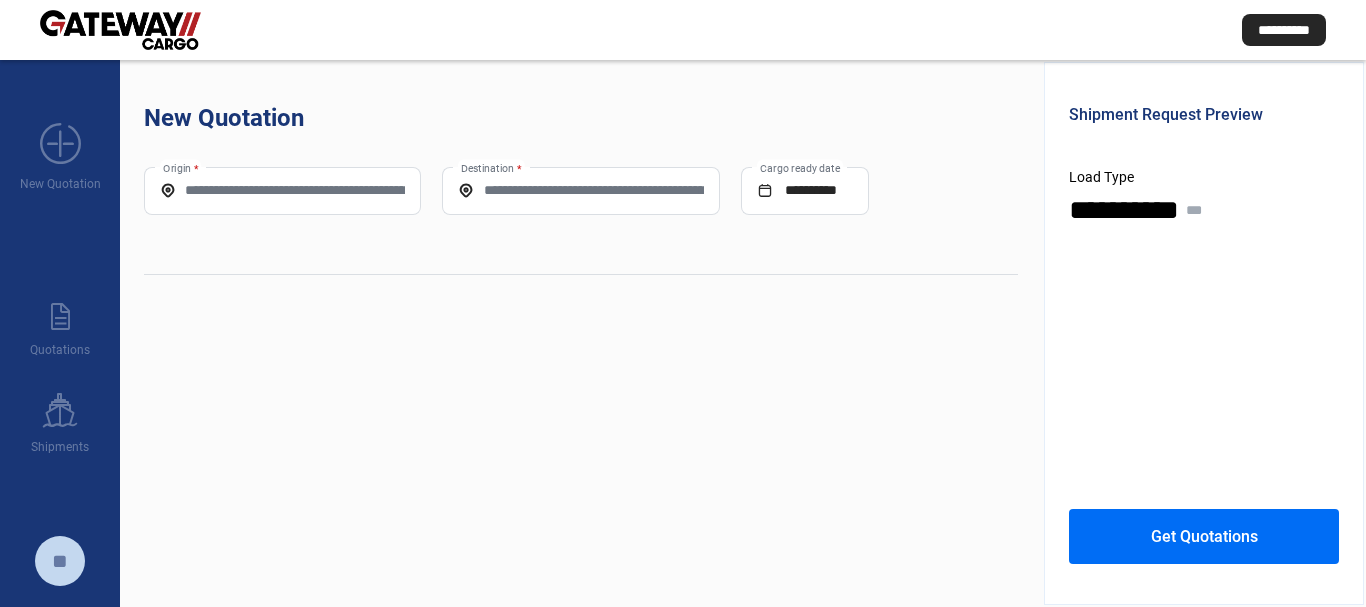 scroll, scrollTop: 0, scrollLeft: 0, axis: both 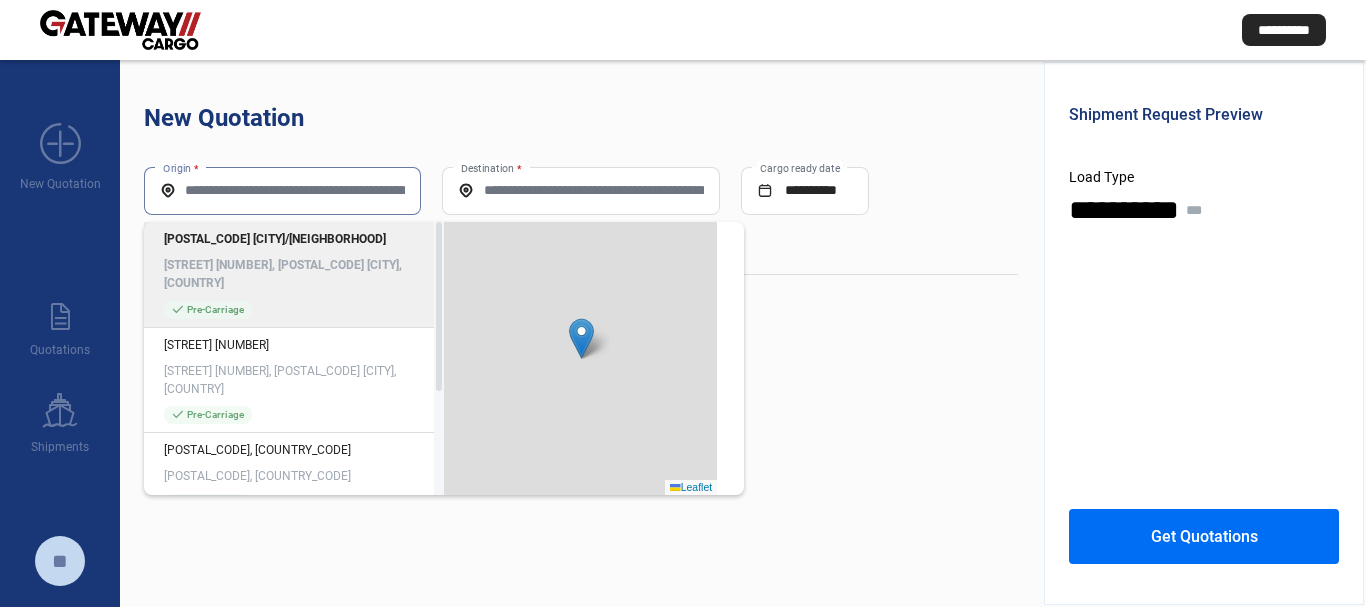 click on "Origin *" at bounding box center [282, 190] 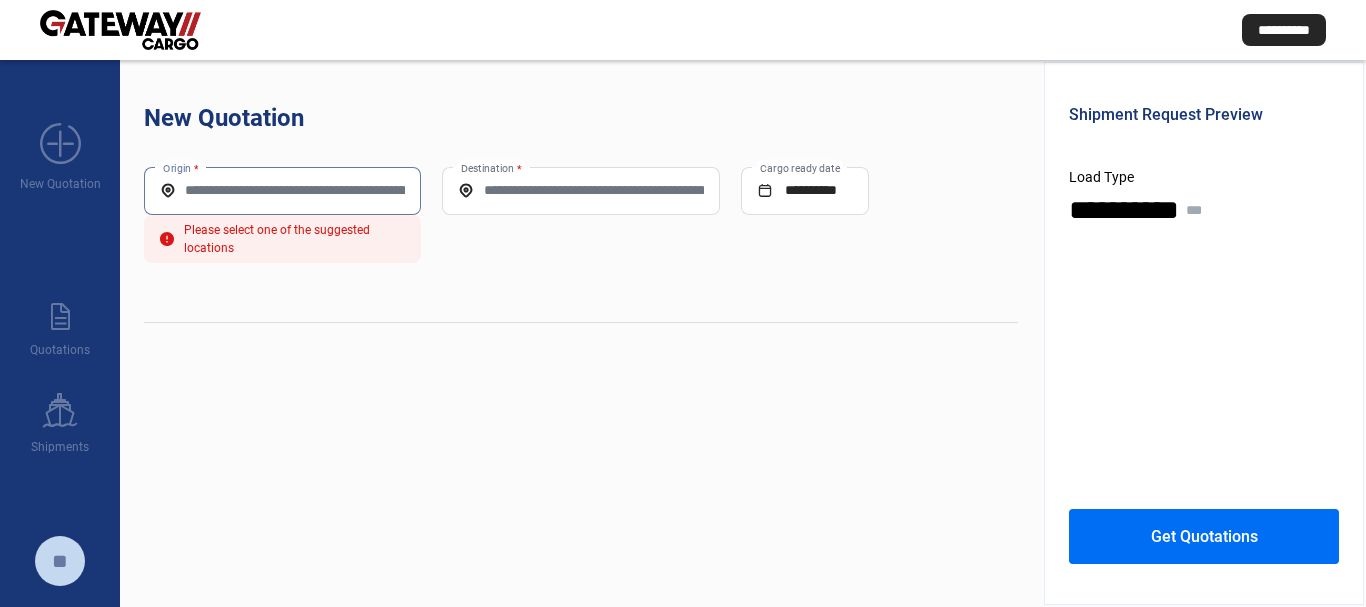 paste on "*****" 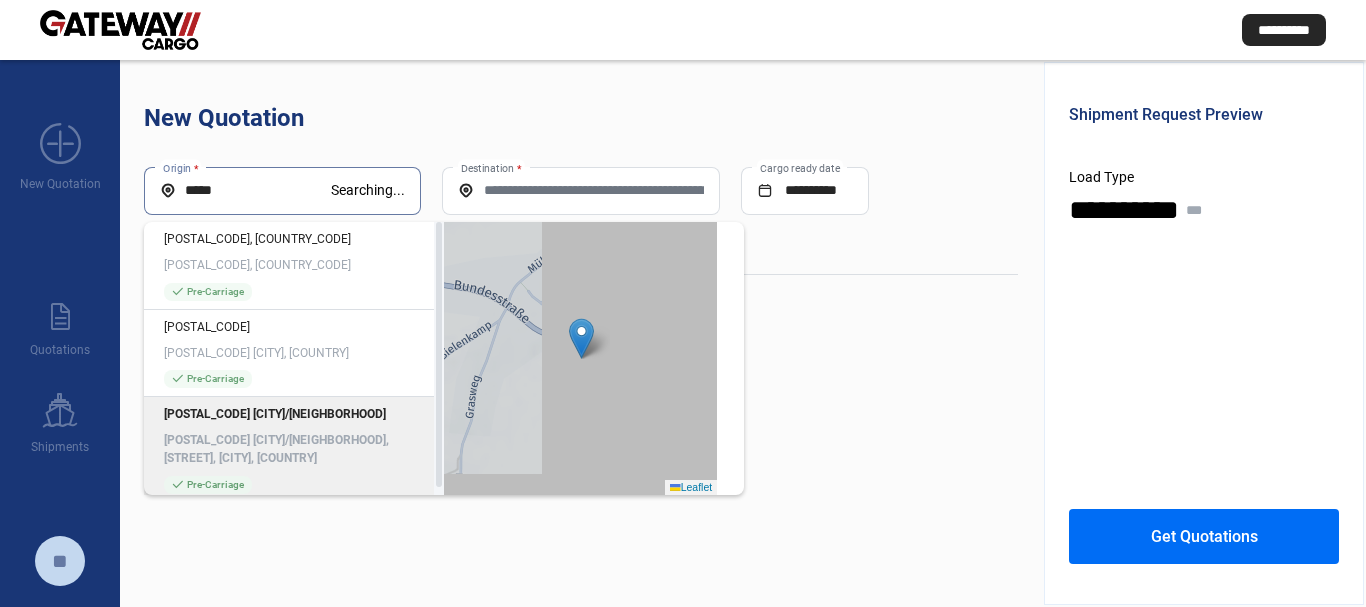click on "[POSTAL_CODE] [CITY]/[NEIGHBORHOOD] [POSTAL_CODE] [CITY]/[NEIGHBORHOOD], [STREET], [CITY], [COUNTRY] check_mark  Pre-Carriage" 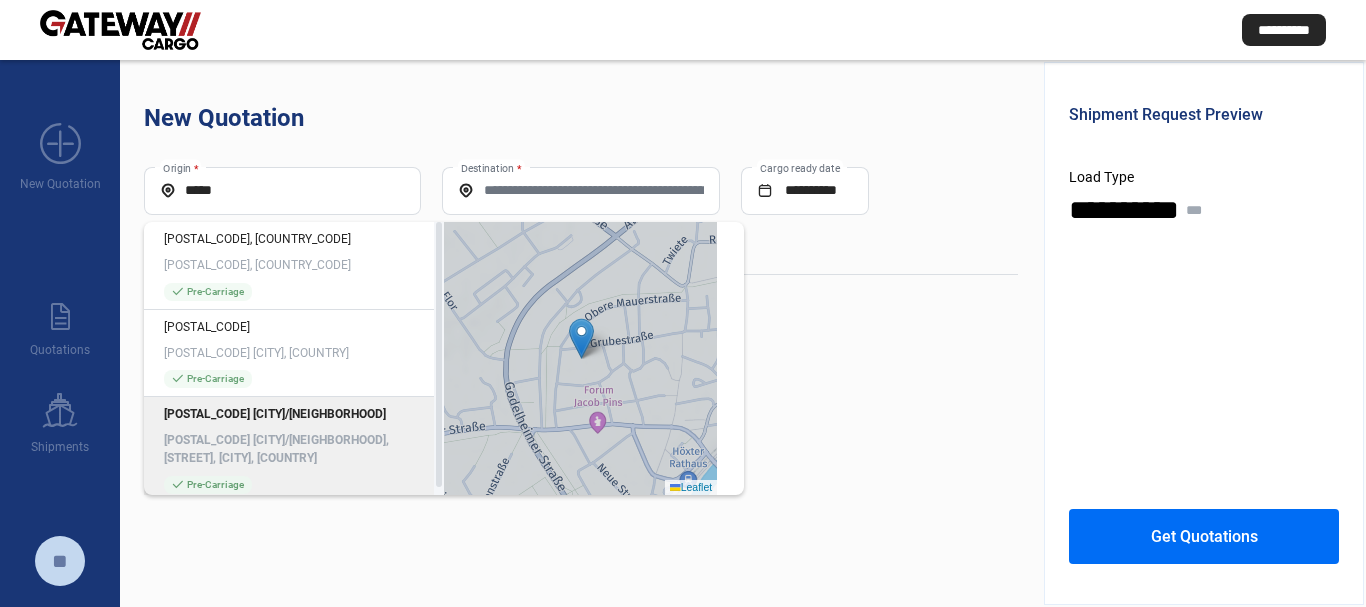 type on "**********" 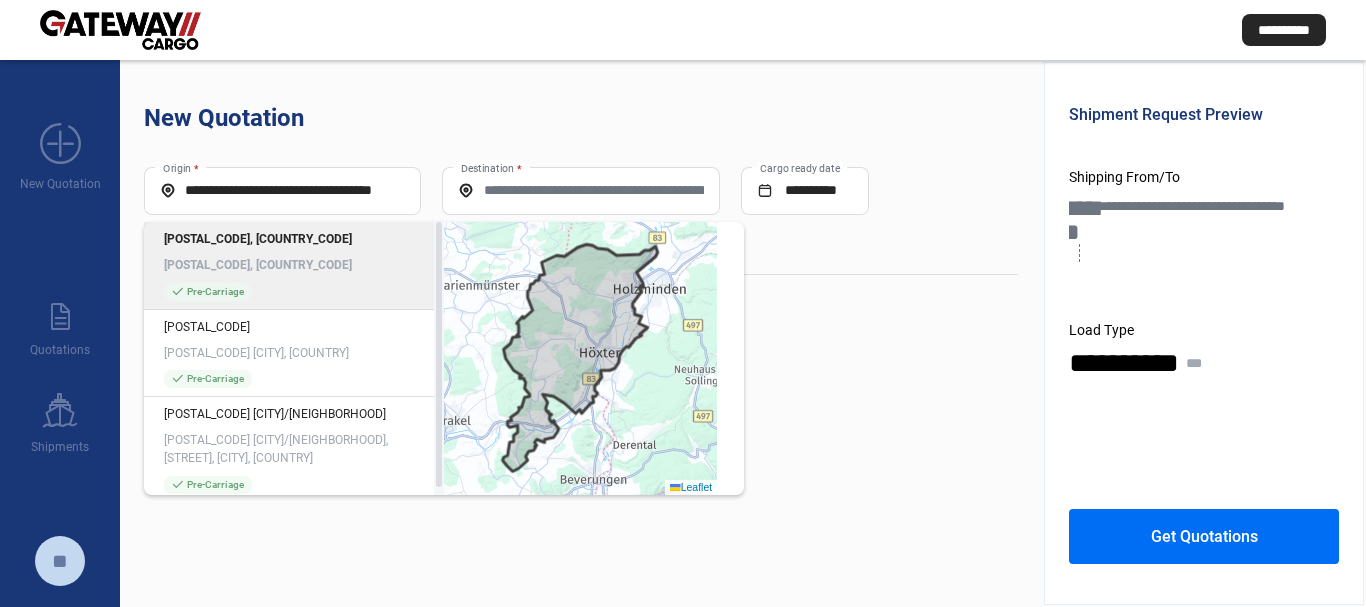 click on "Destination *" 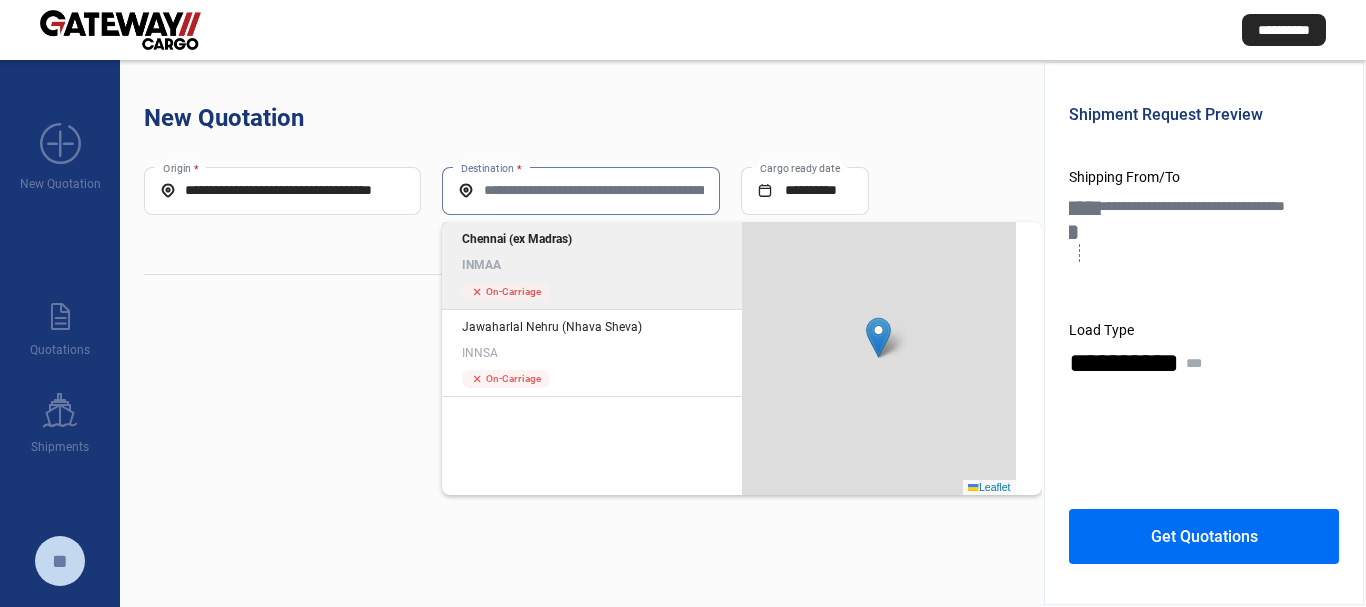 click on "INMAA" 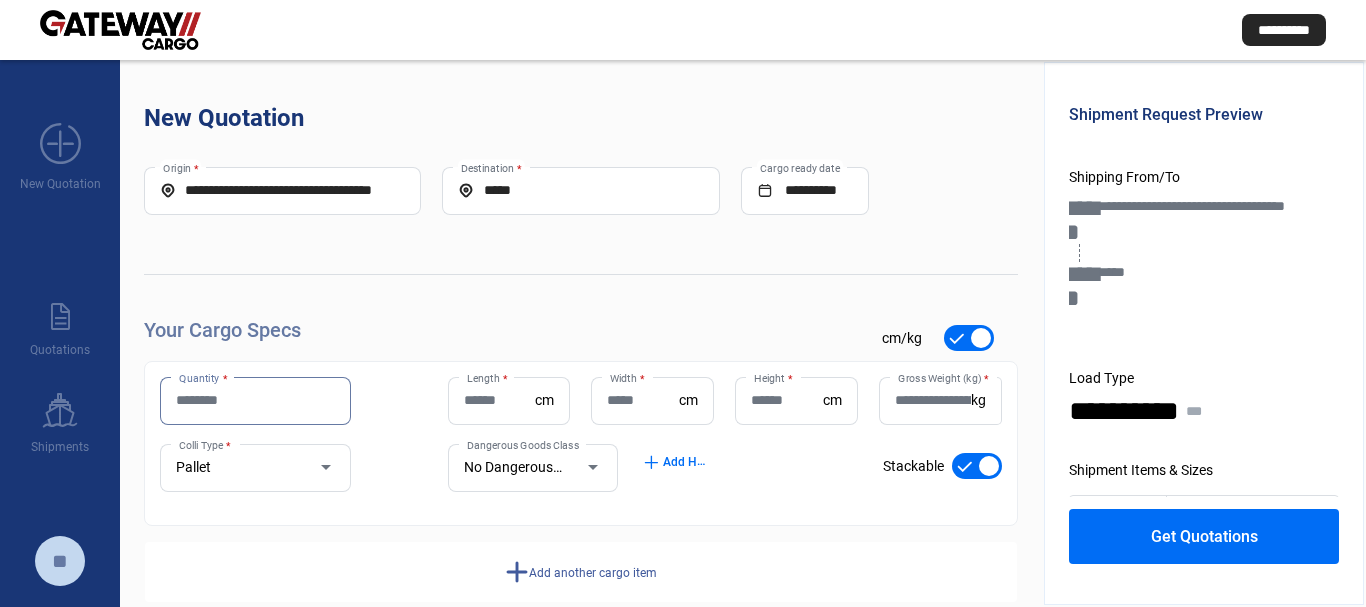 click on "Quantity *" at bounding box center (255, 400) 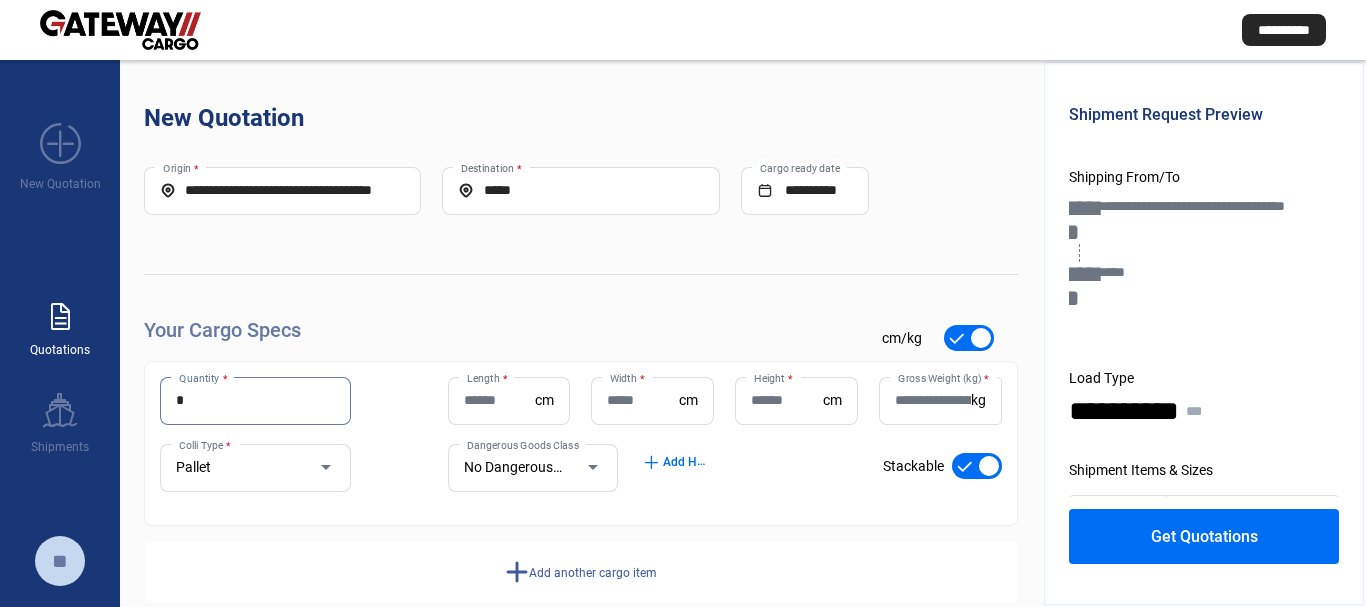 type on "*" 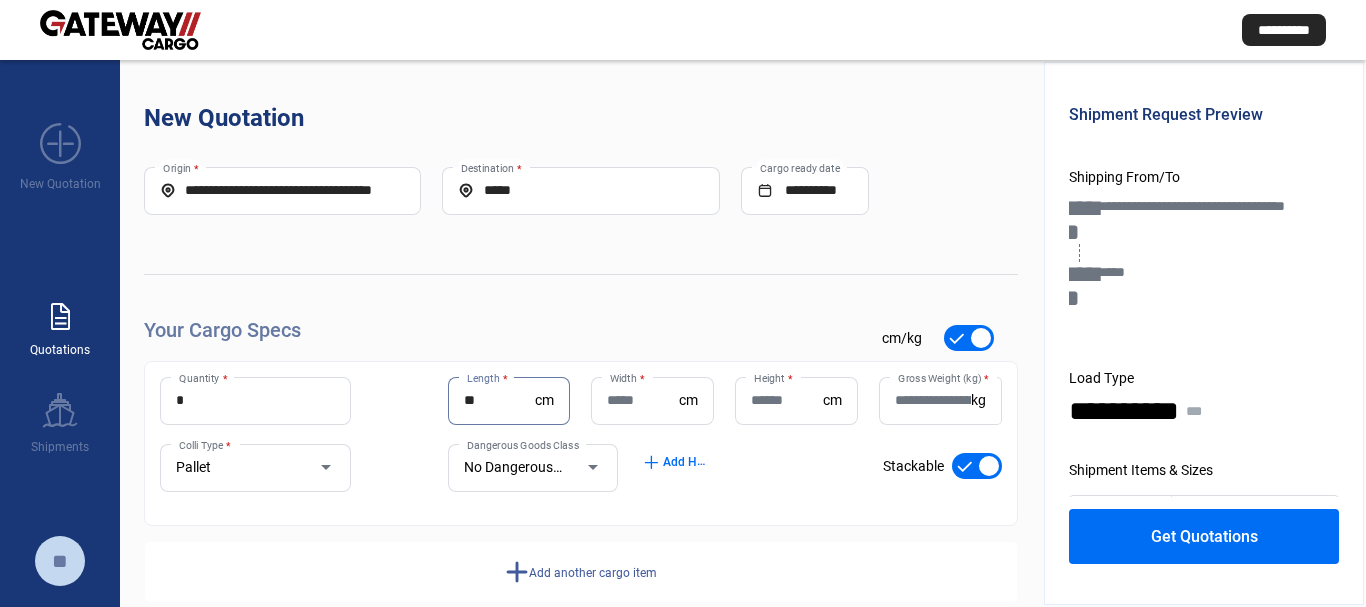 type on "**" 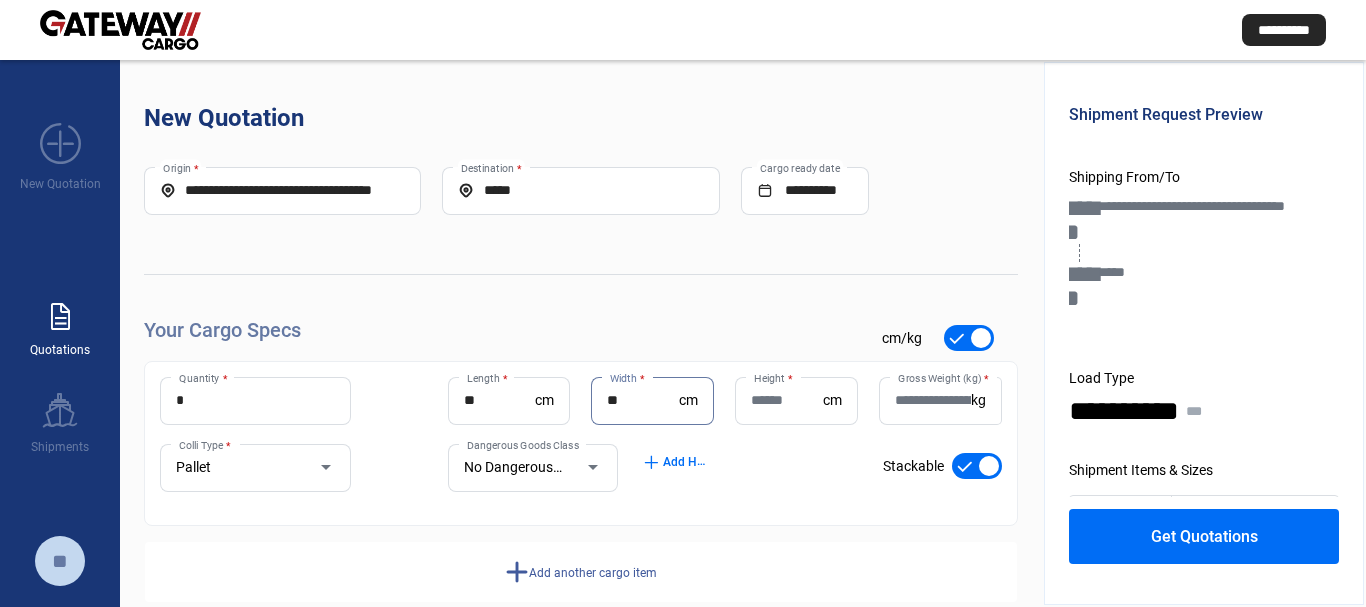 type on "**" 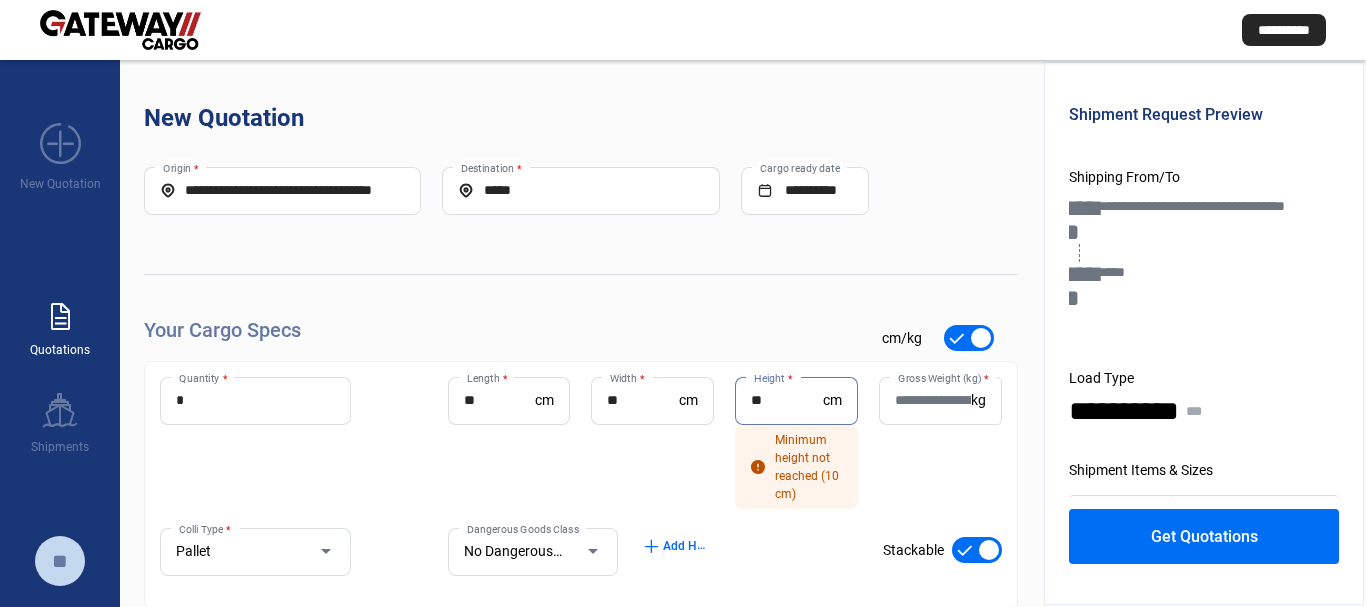 type on "**" 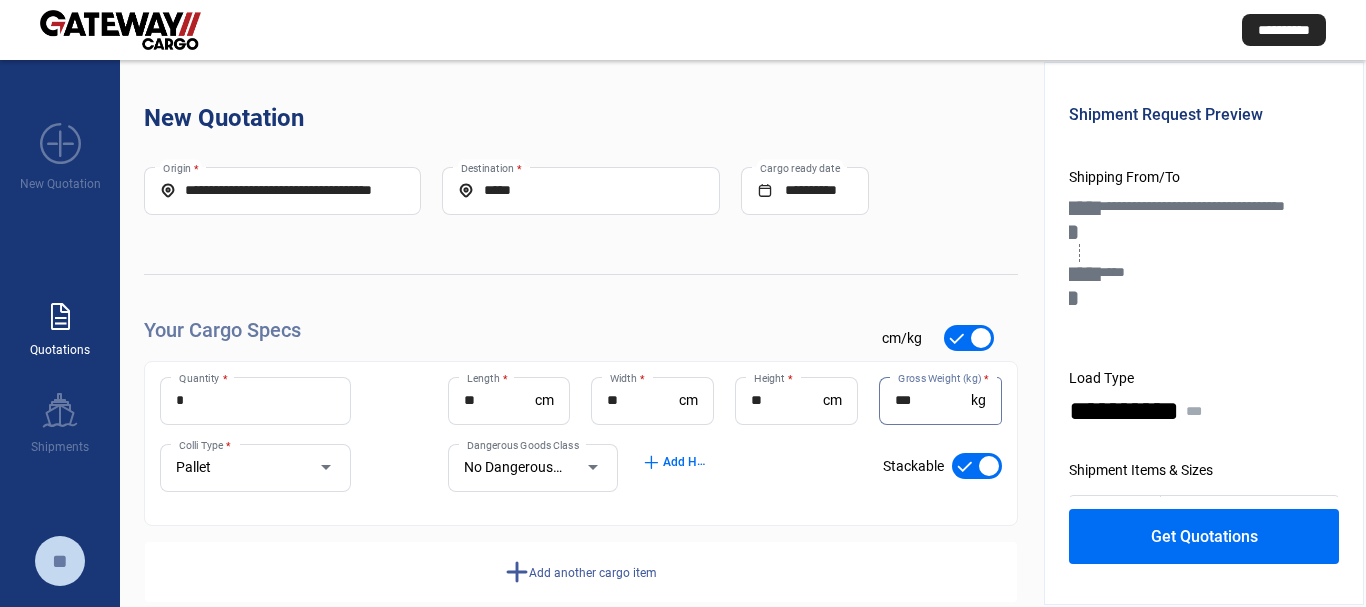 type on "***" 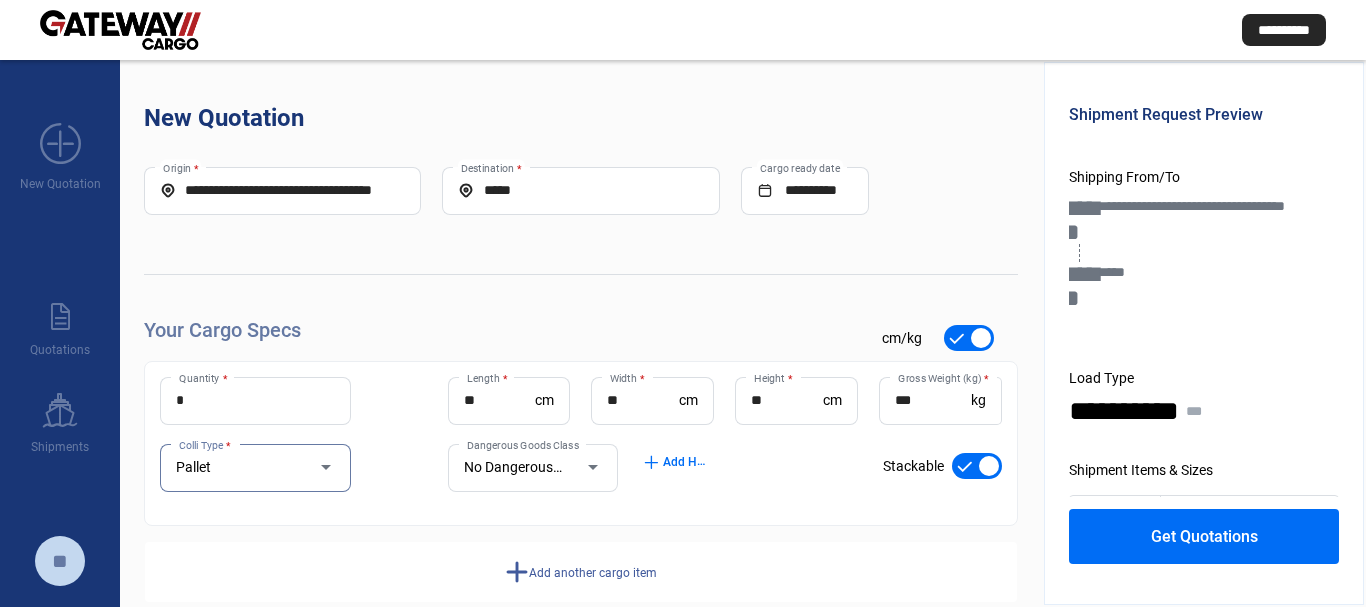 click at bounding box center (989, 466) 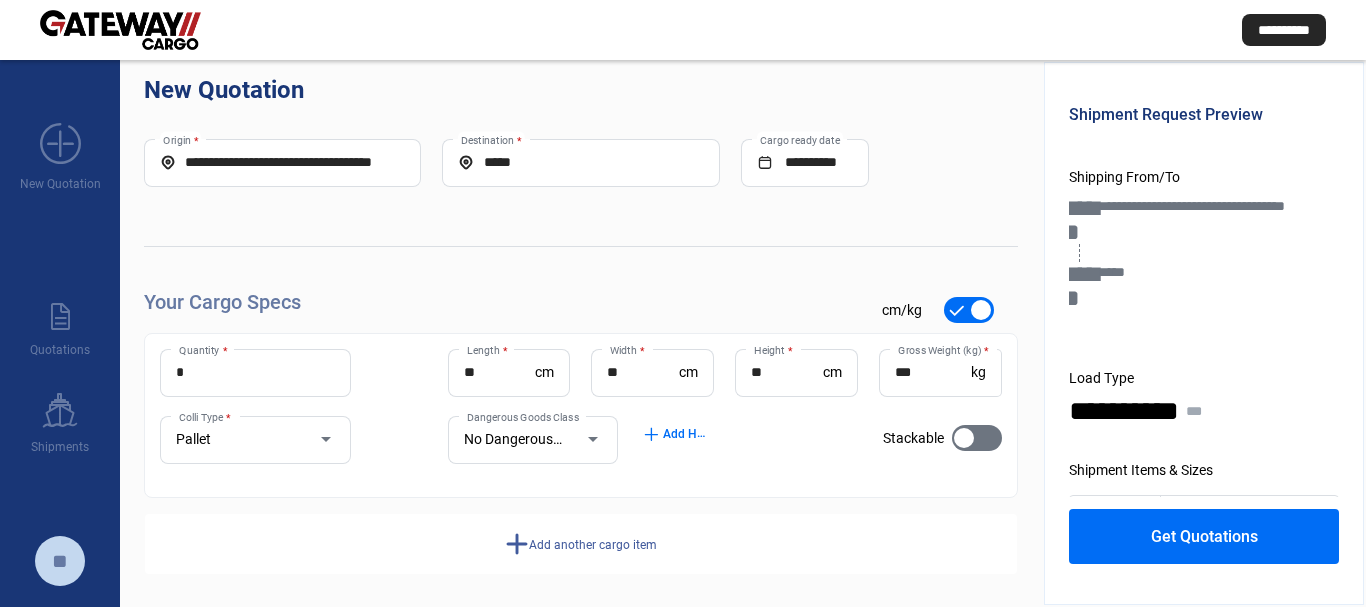 scroll, scrollTop: 36, scrollLeft: 0, axis: vertical 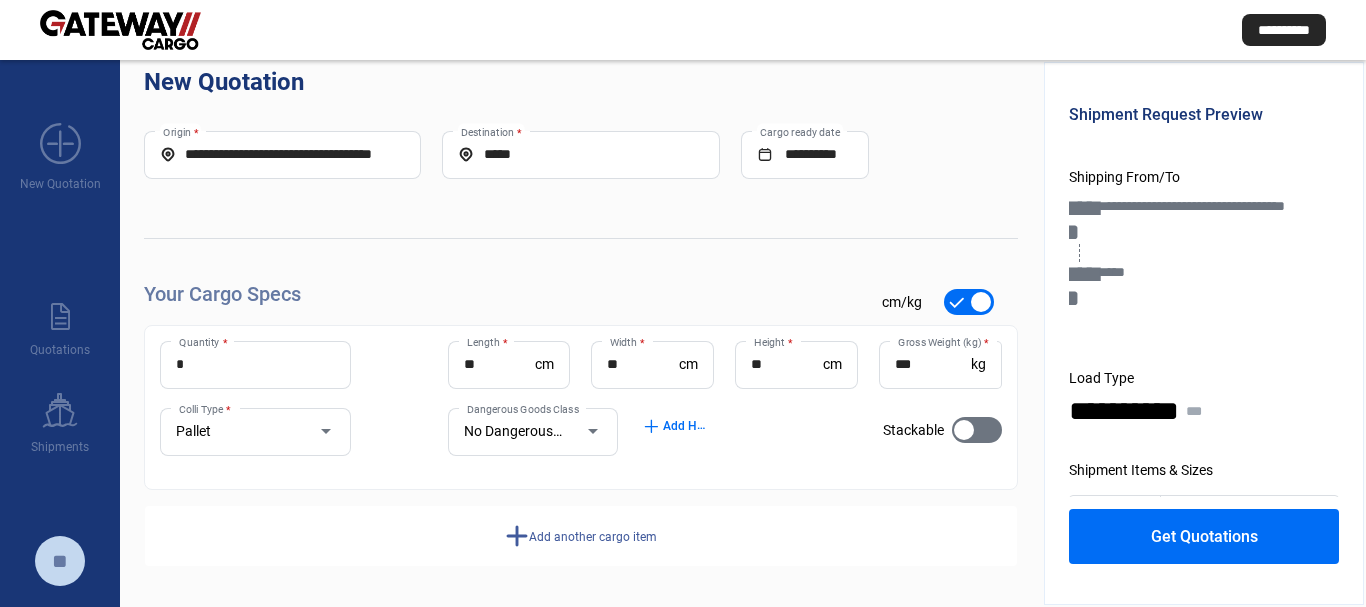 click on "add  Add another cargo item" 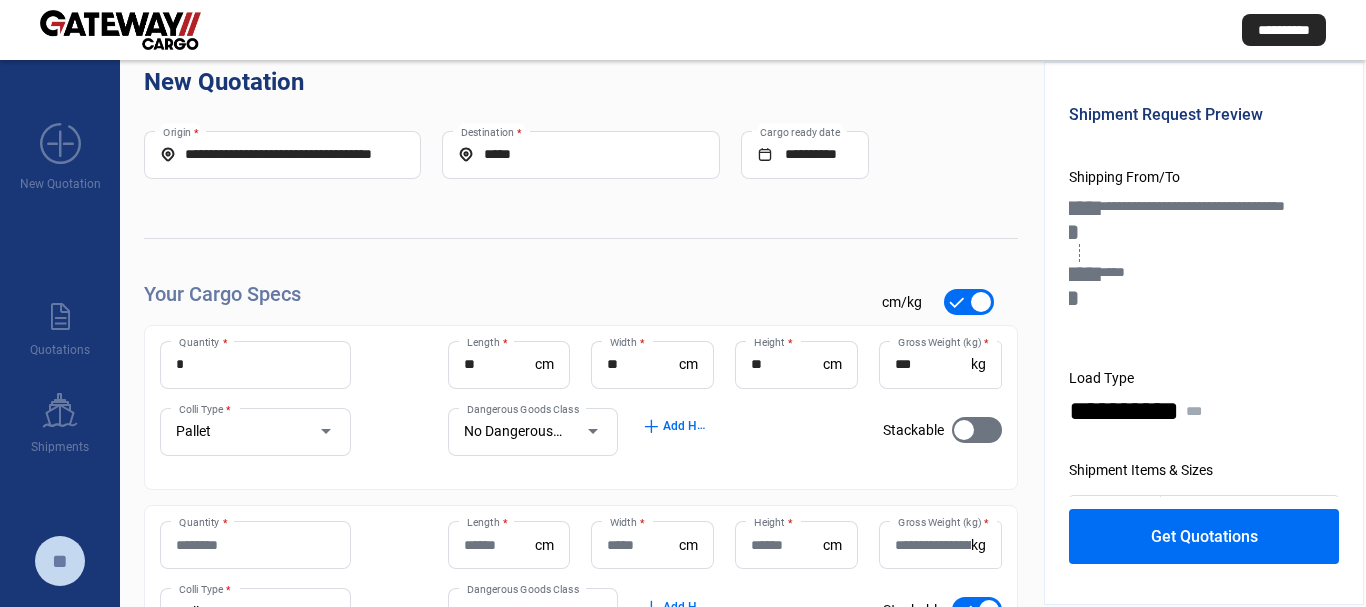 click on "Quantity *" 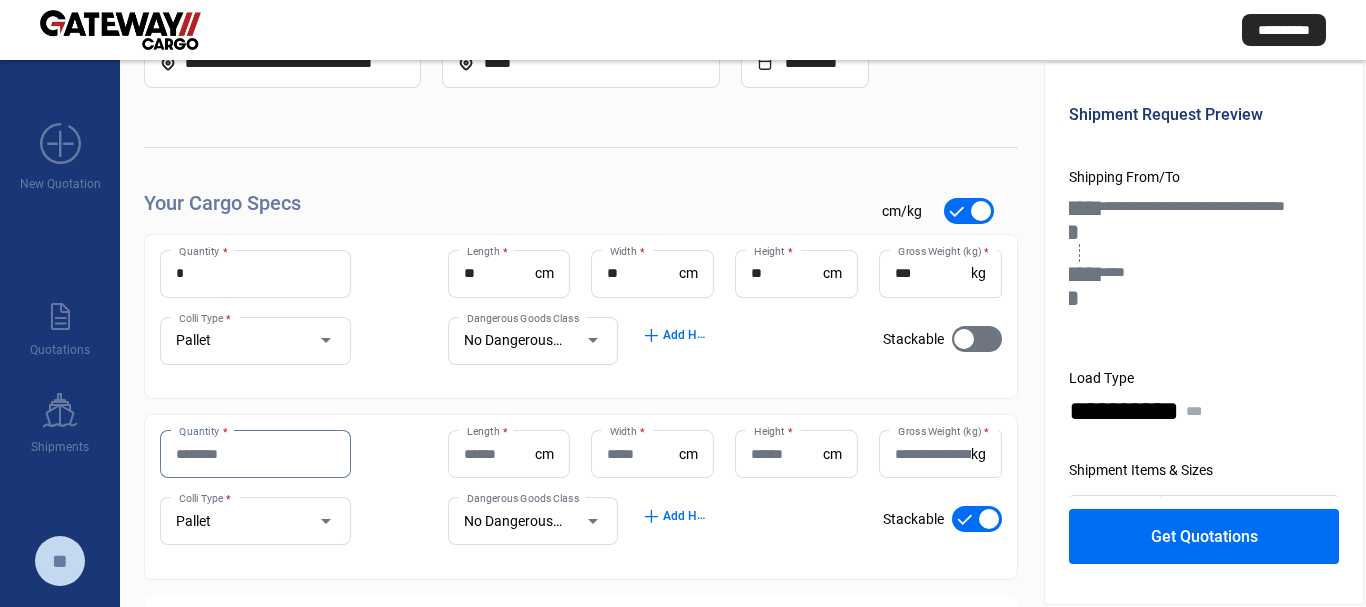 scroll, scrollTop: 217, scrollLeft: 0, axis: vertical 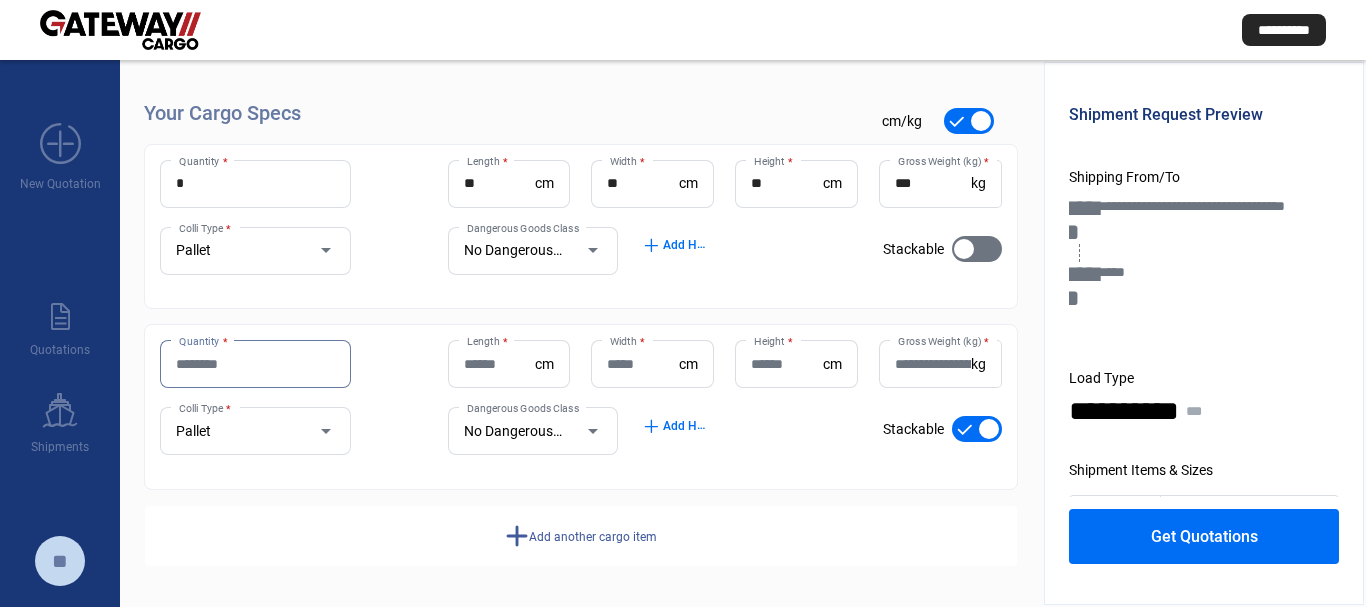 click on "Quantity *" at bounding box center [255, 364] 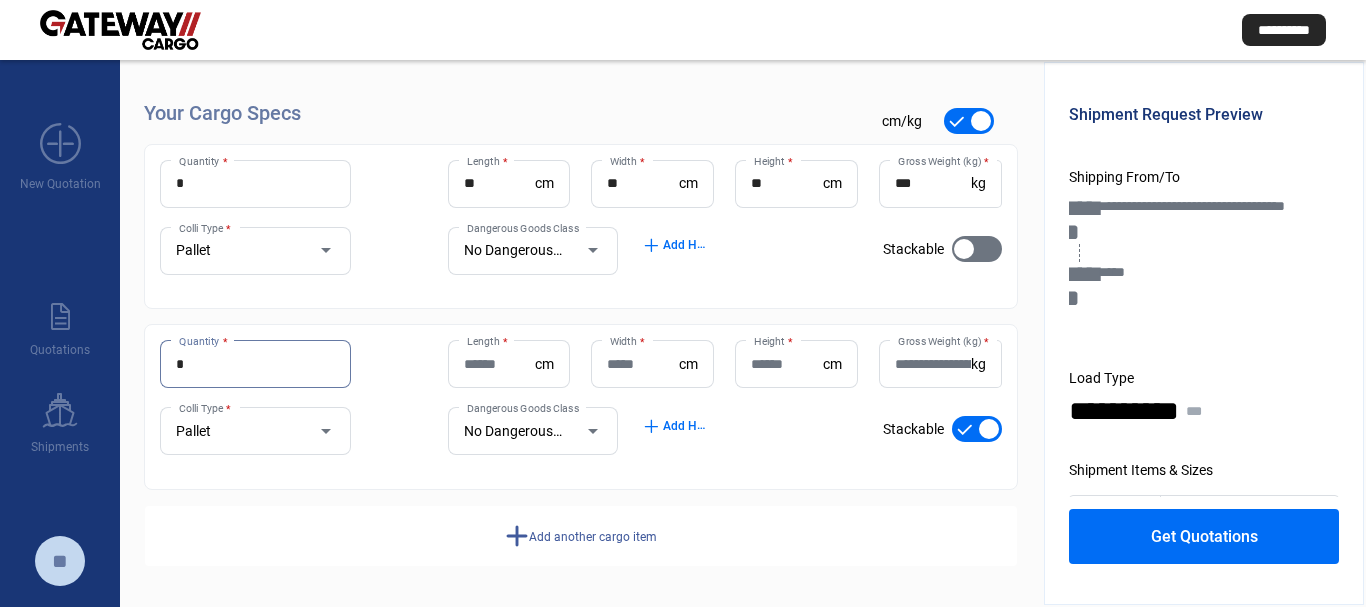 type on "*" 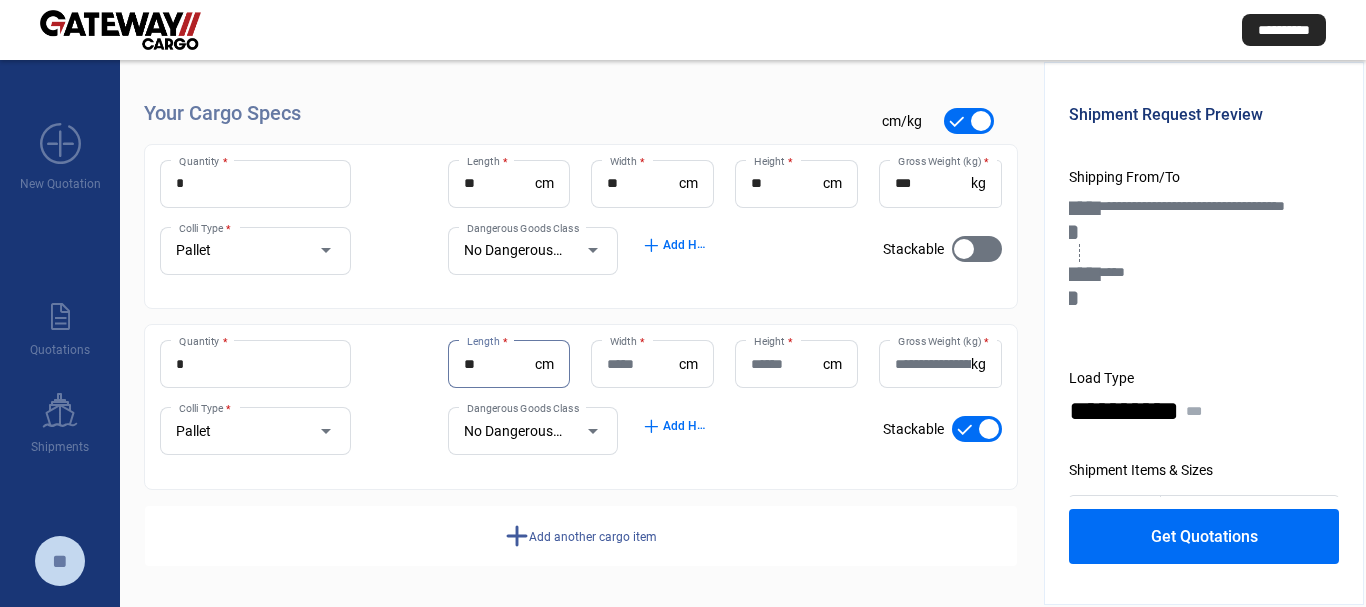 type on "**" 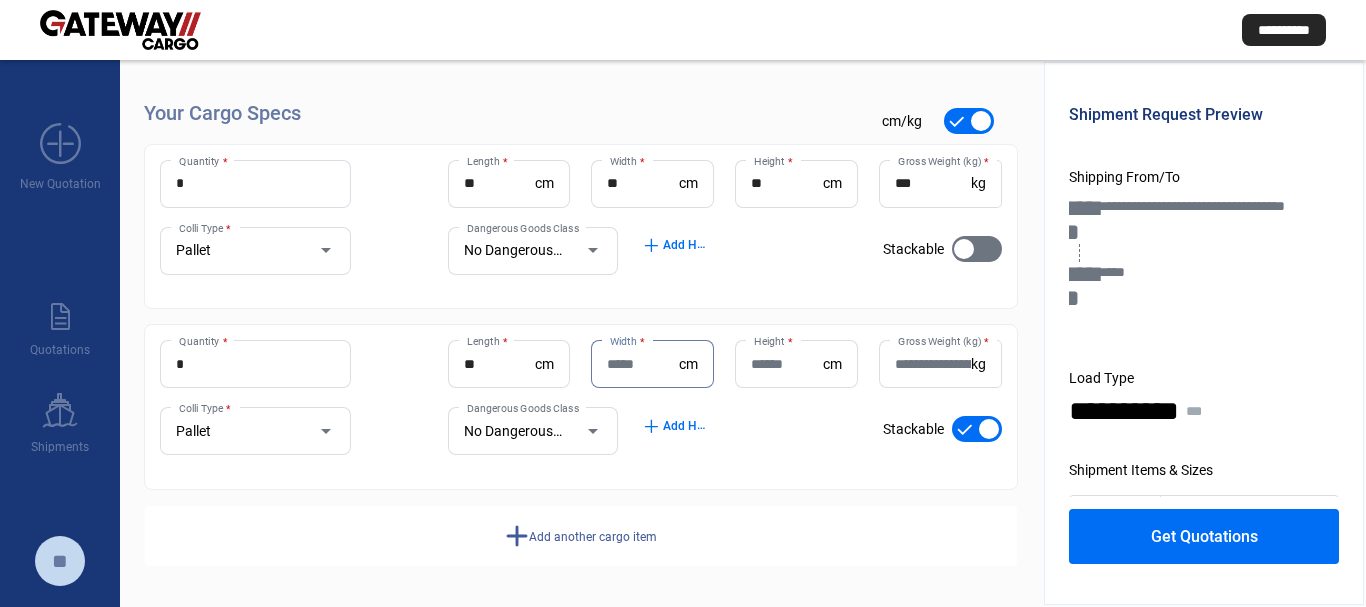 type on "*" 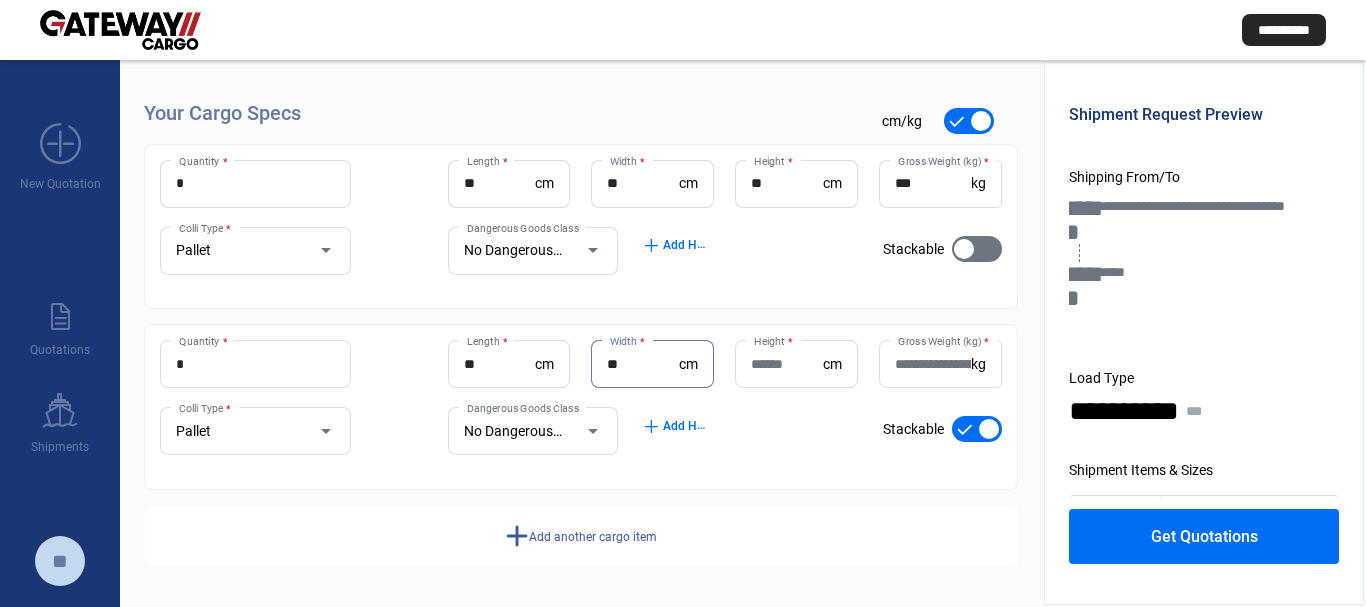 type on "**" 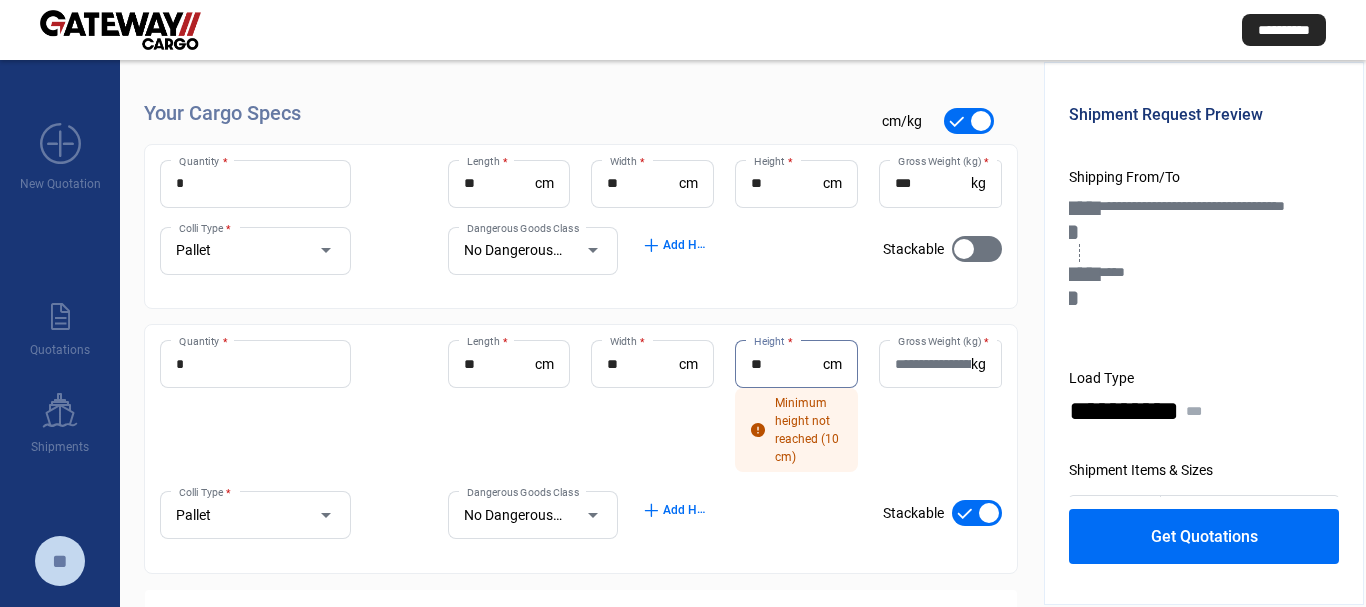 type on "**" 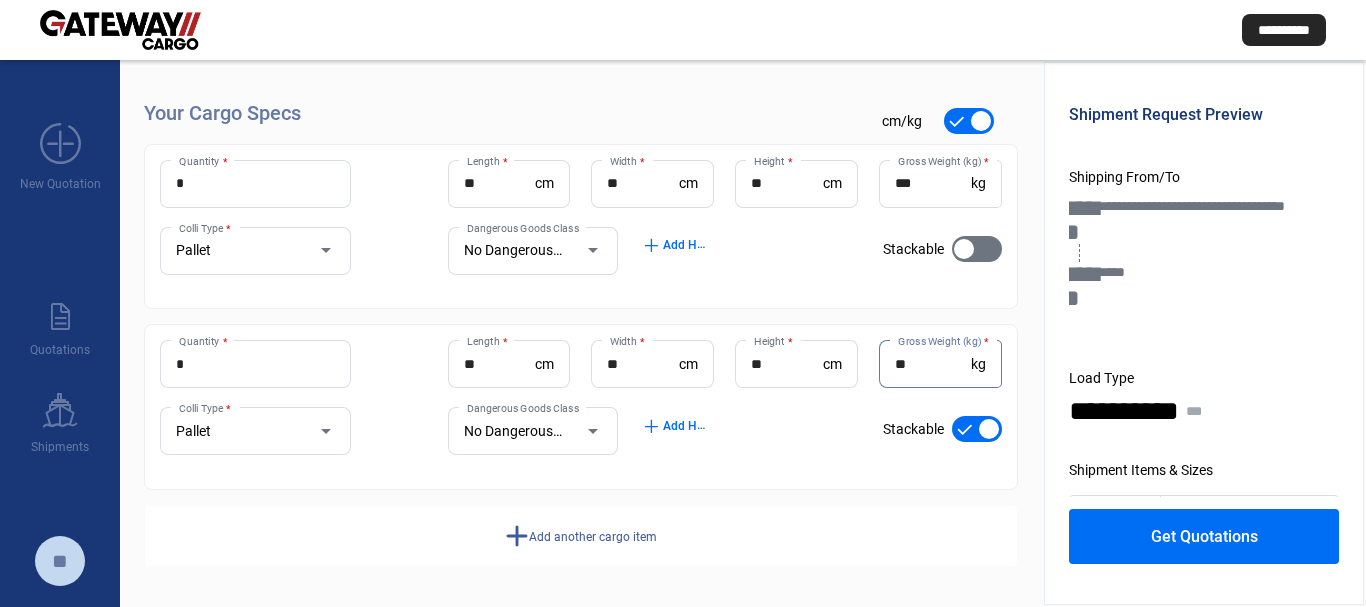 type on "**" 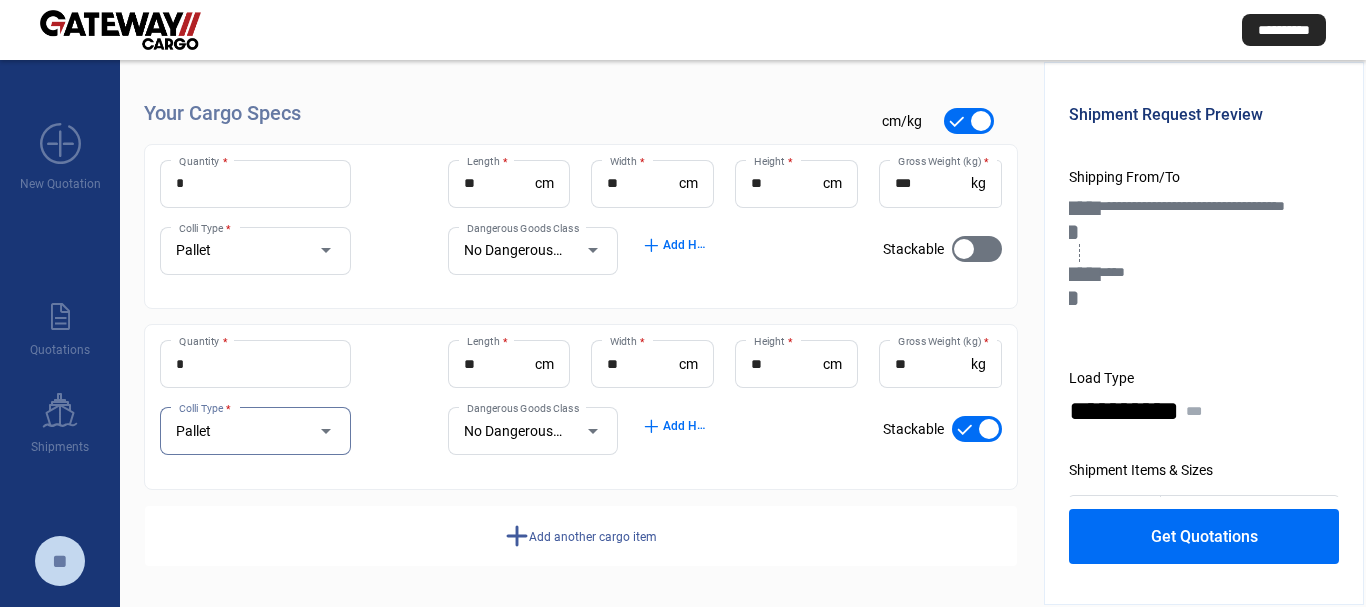 click at bounding box center [989, 429] 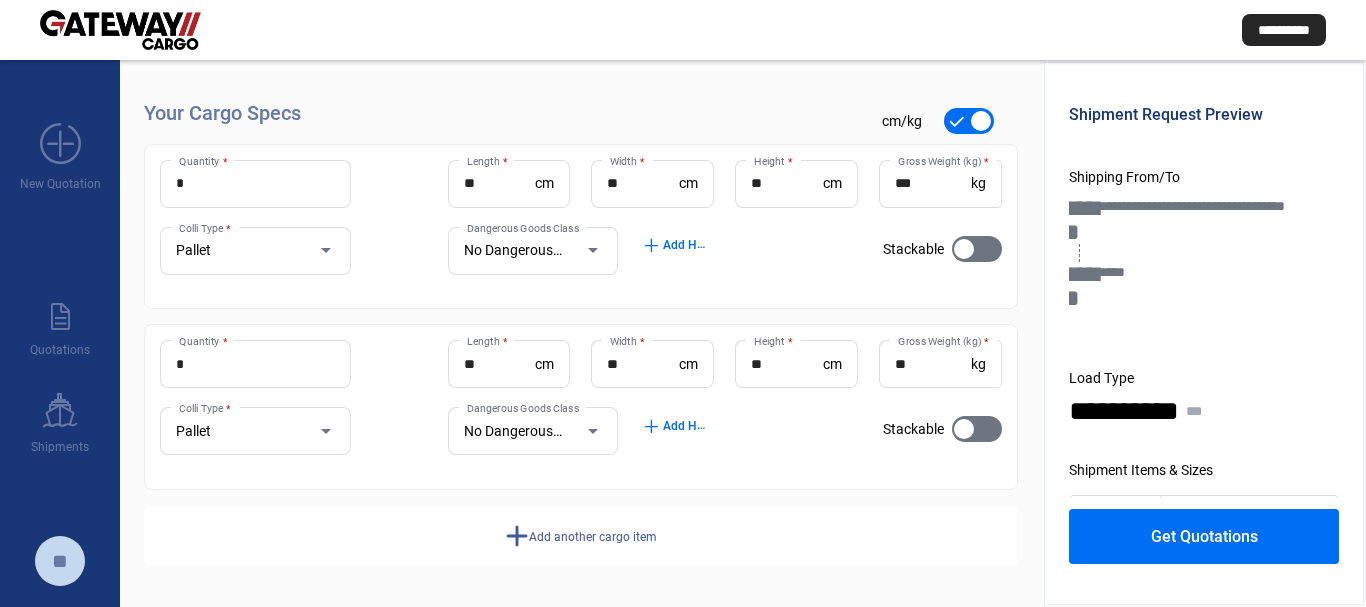 click on "**********" 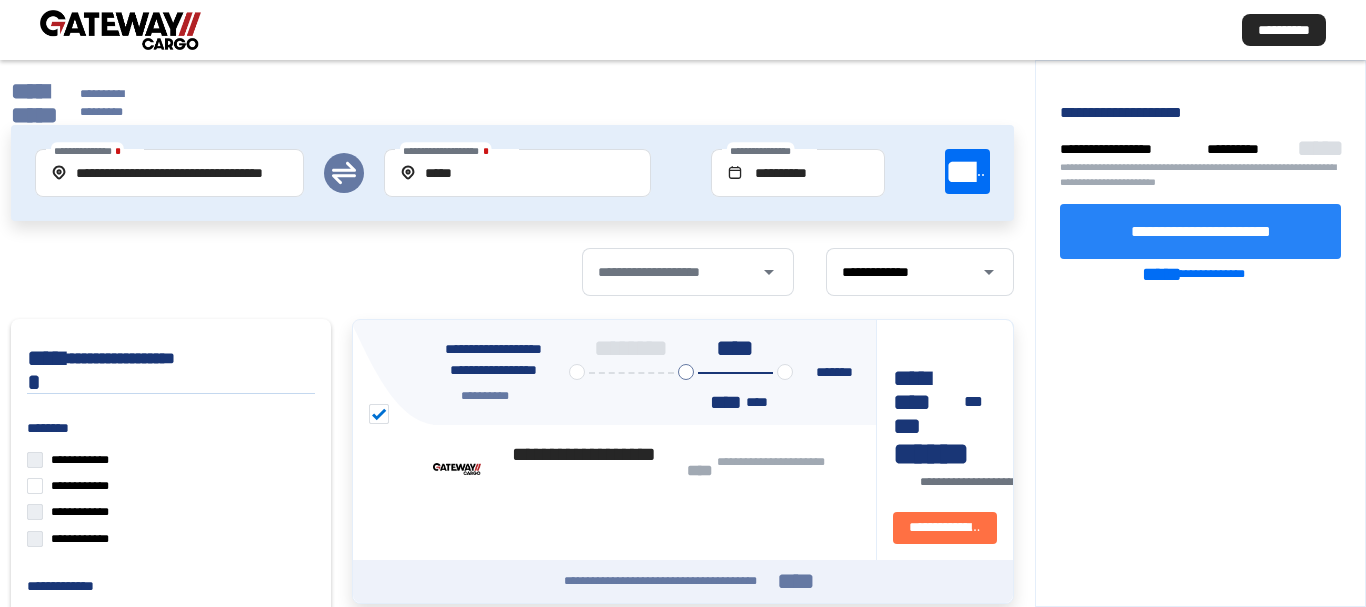 click on "**********" 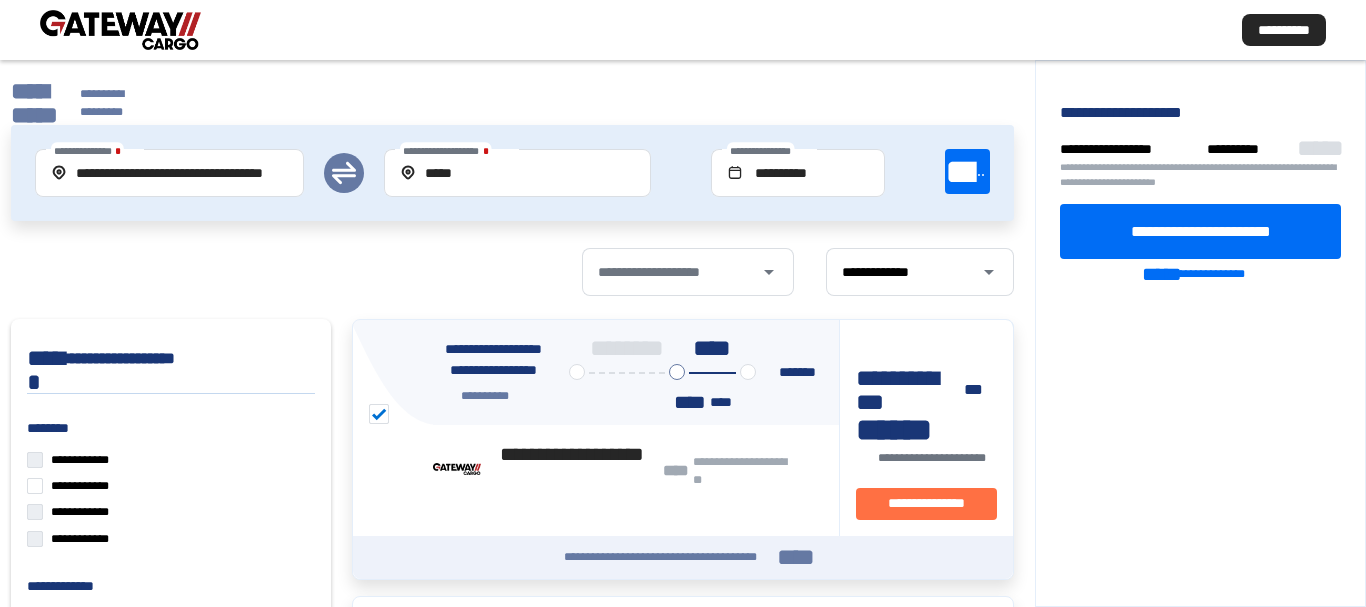 click at bounding box center [120, 30] 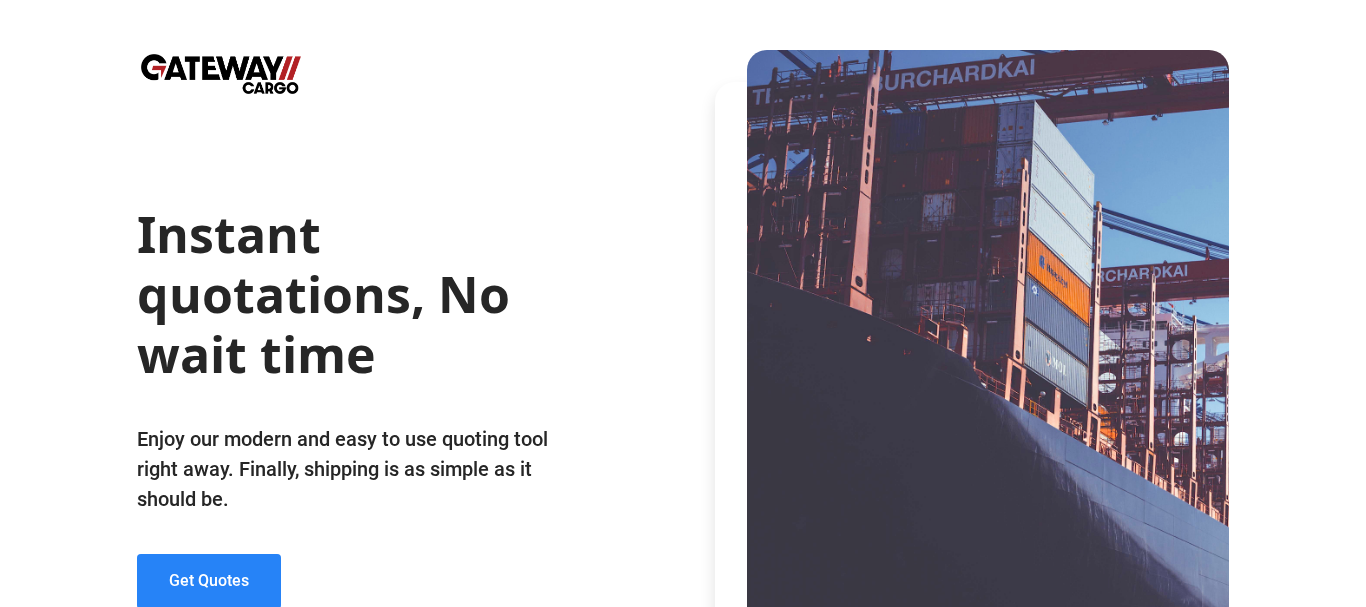 click on "Get Quotes" 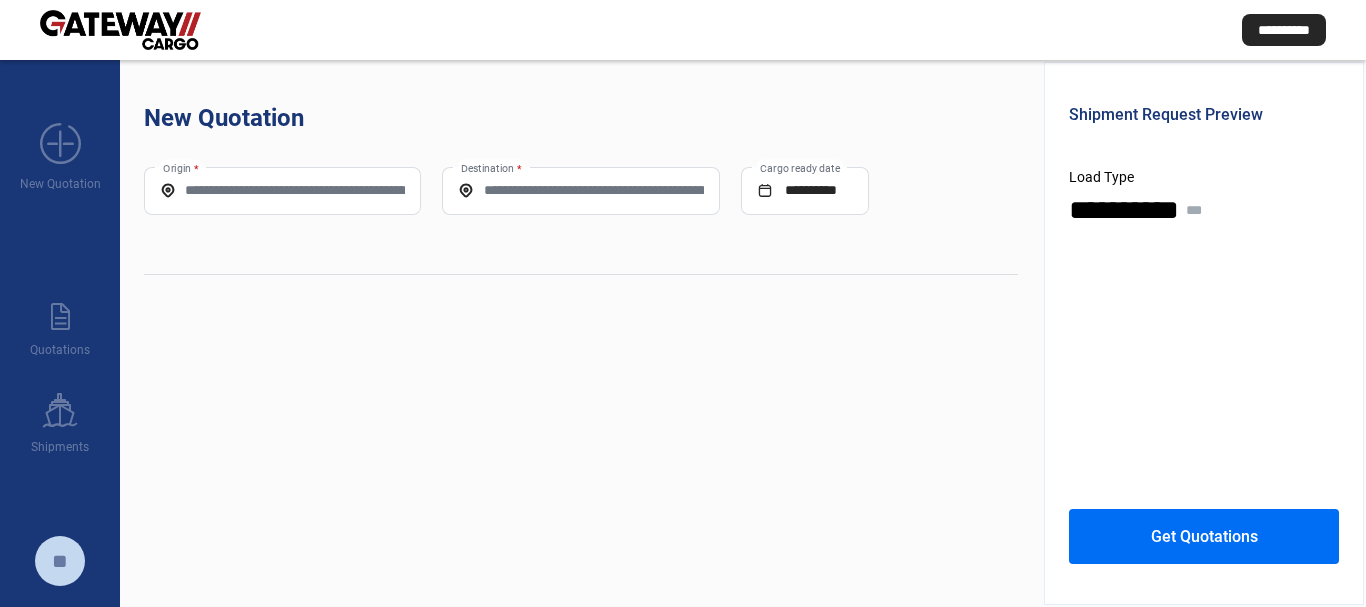 click on "New Quotation" 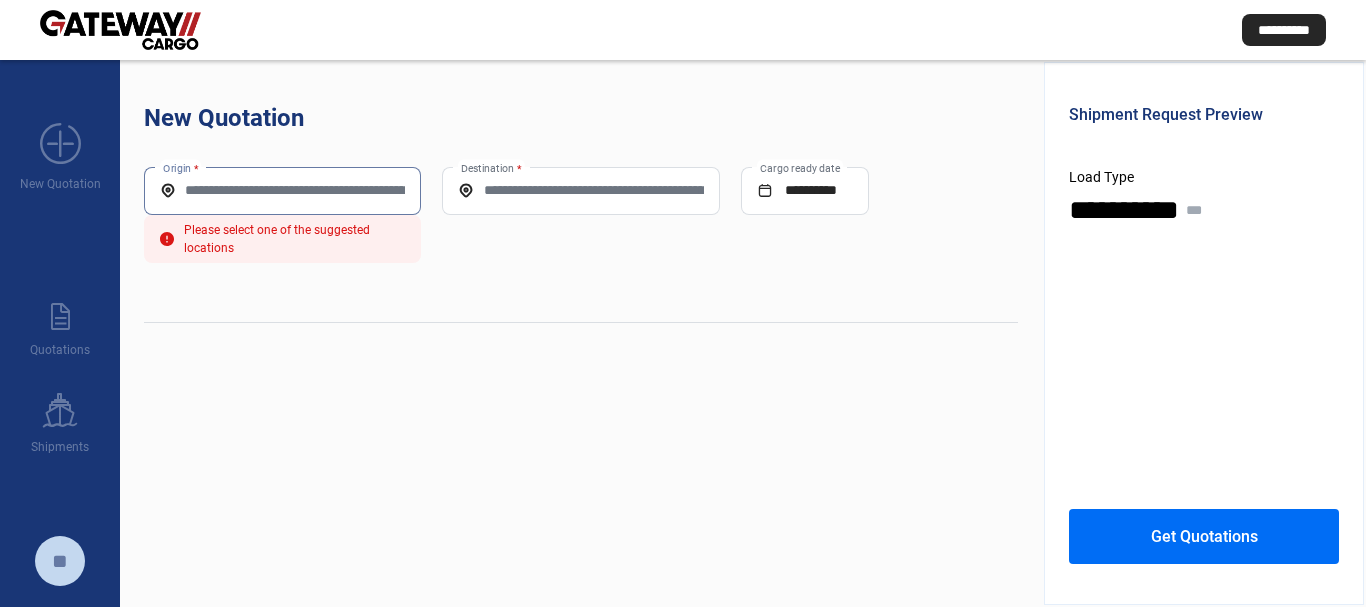 paste on "*****" 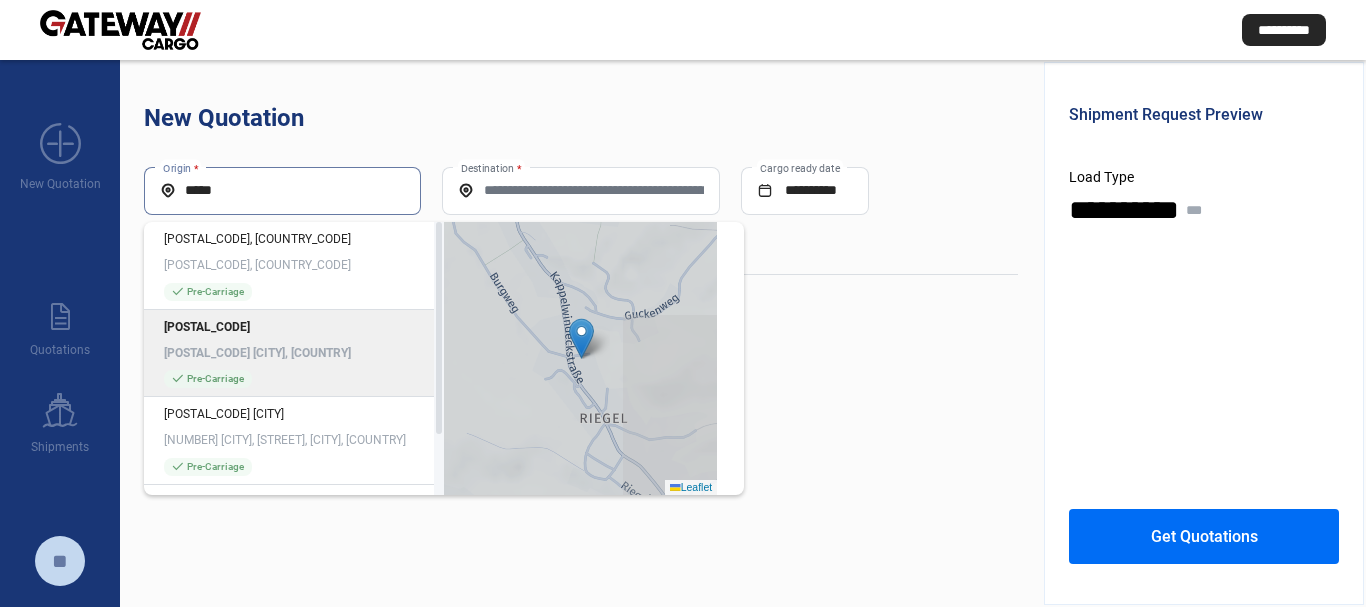 click on "[POSTAL_CODE] [CITY], [COUNTRY]" 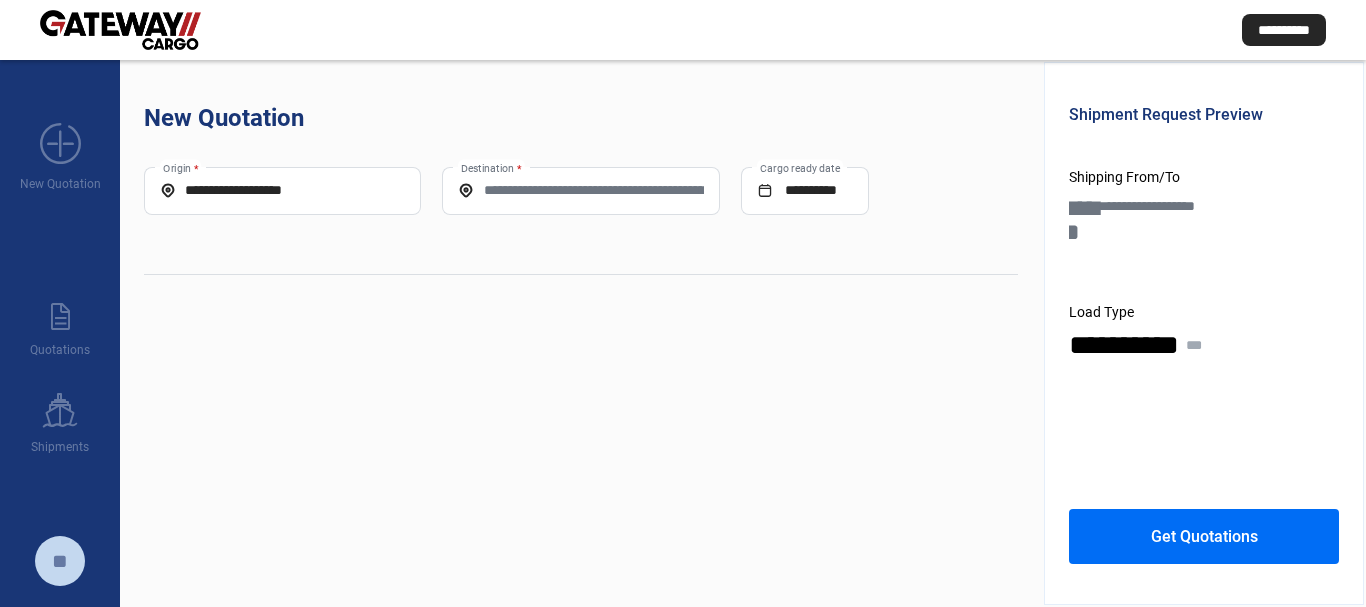 click on "Destination *" 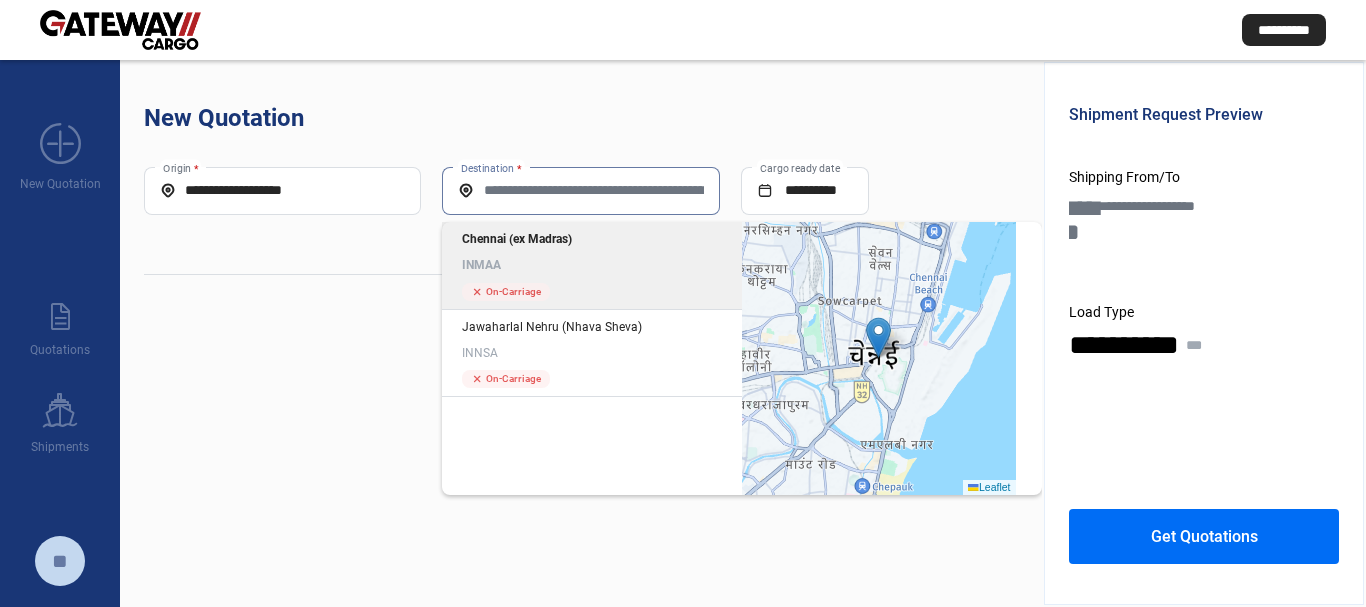 click on "INMAA" 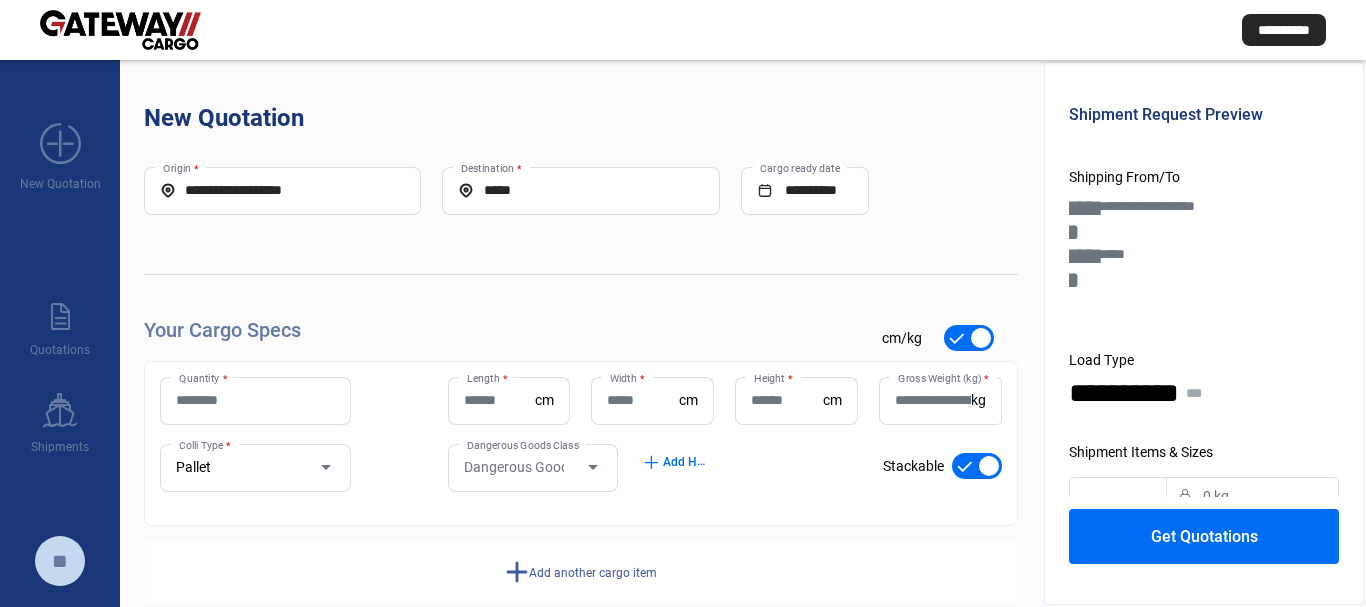 click on "Quantity *" 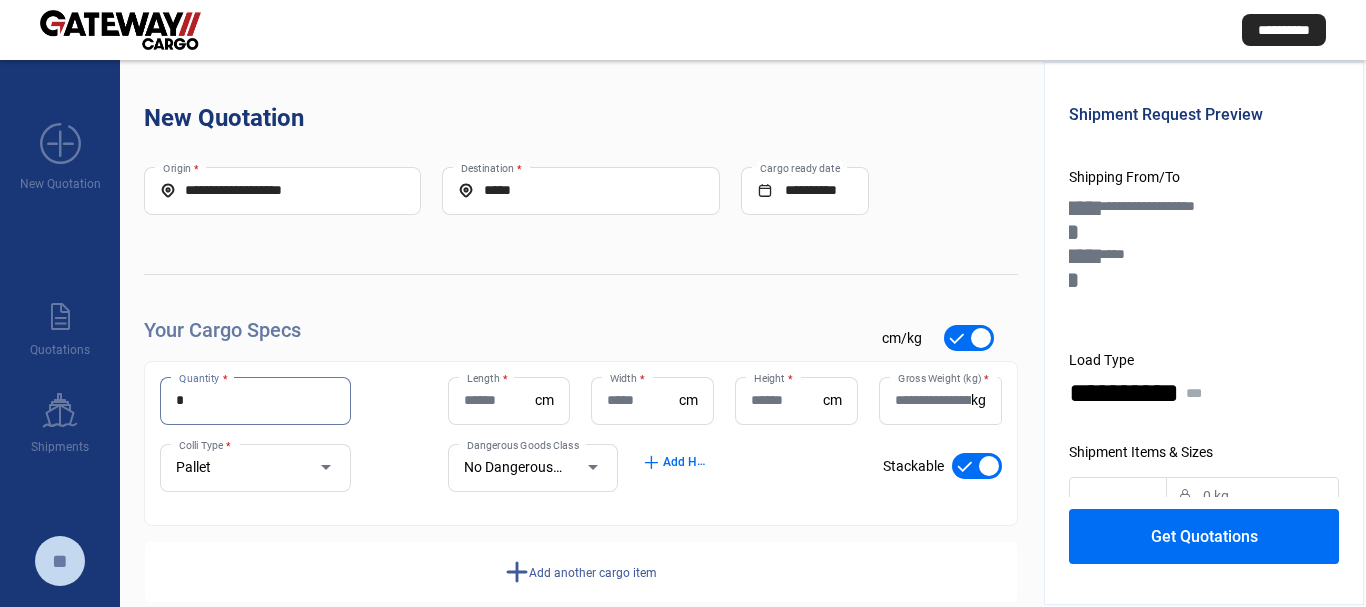 type on "*" 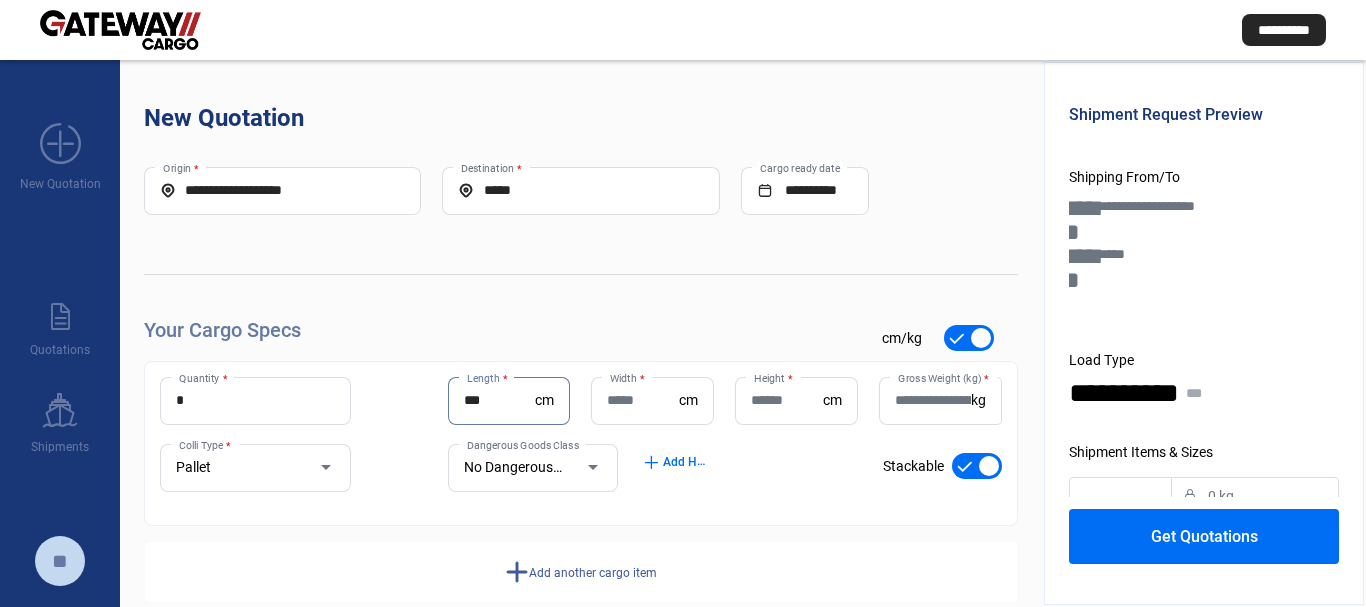 type on "***" 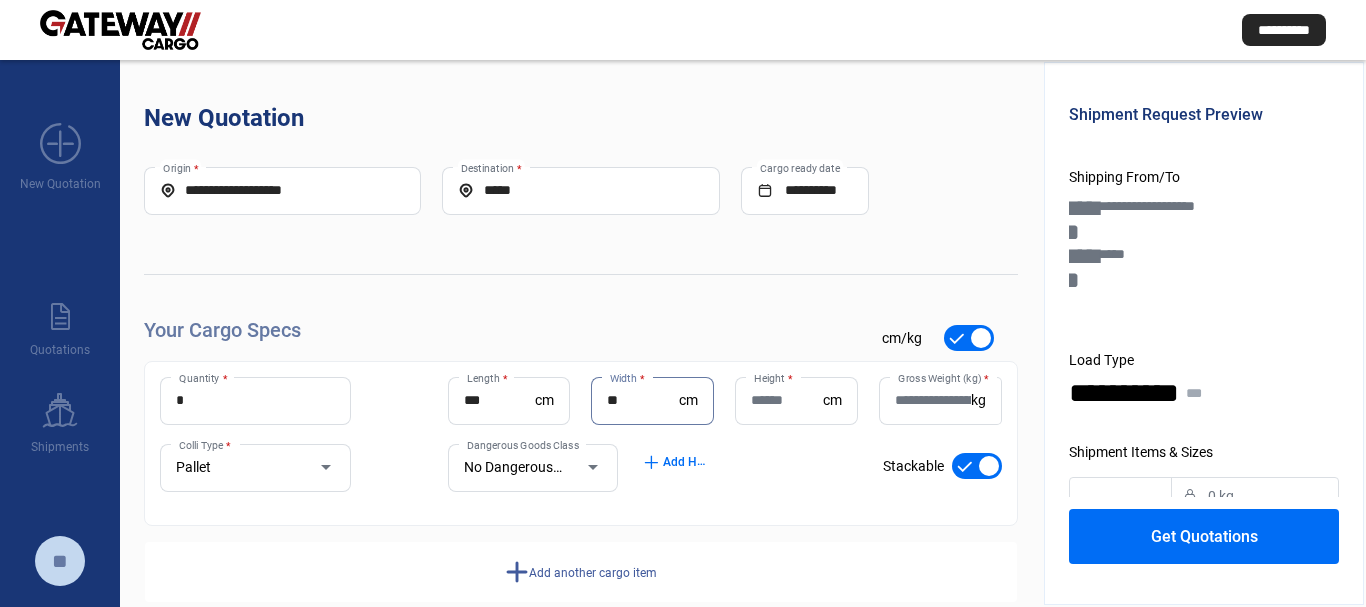 type on "**" 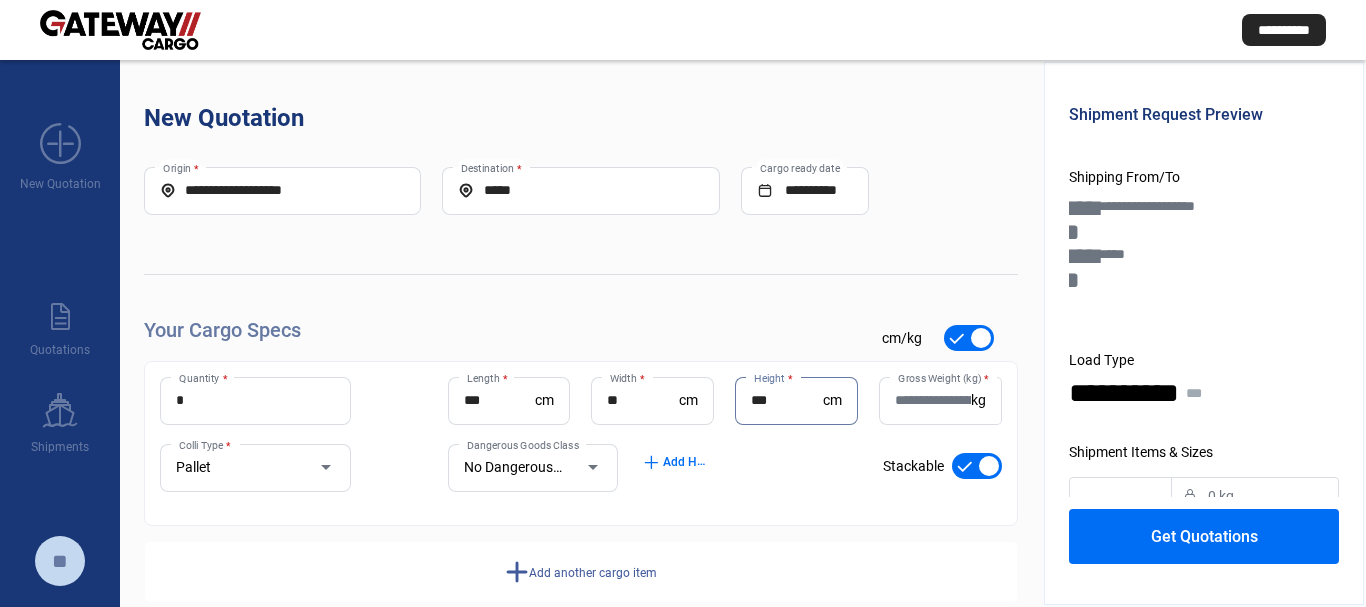 type on "***" 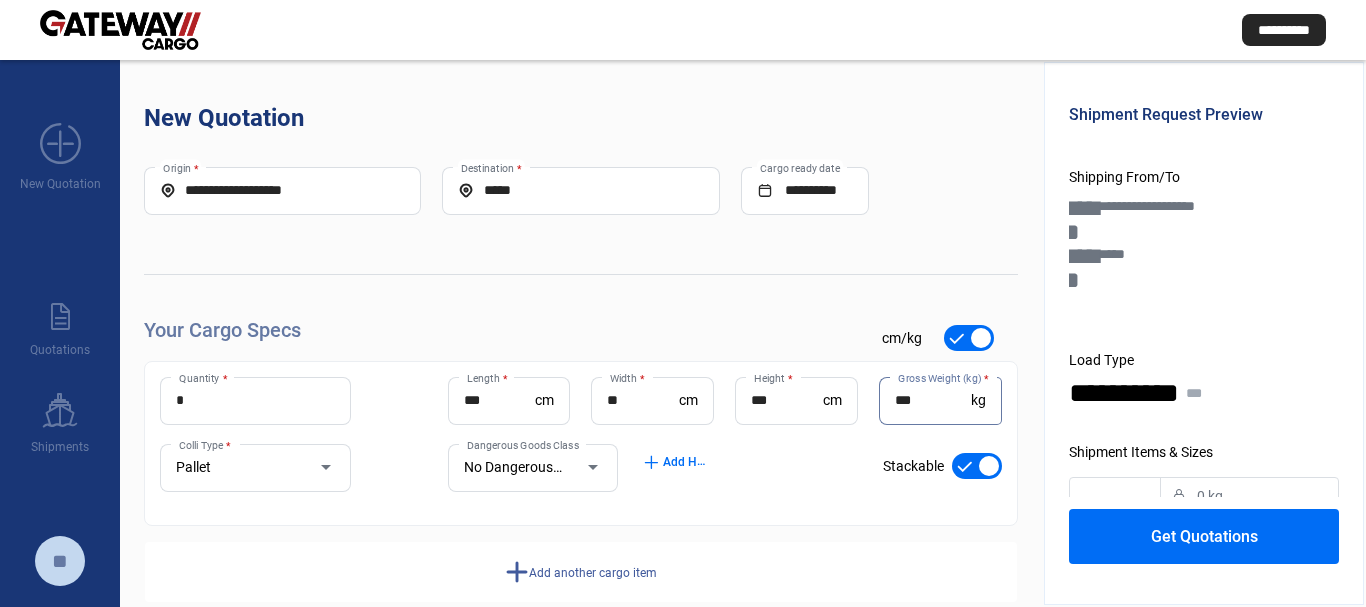 type on "***" 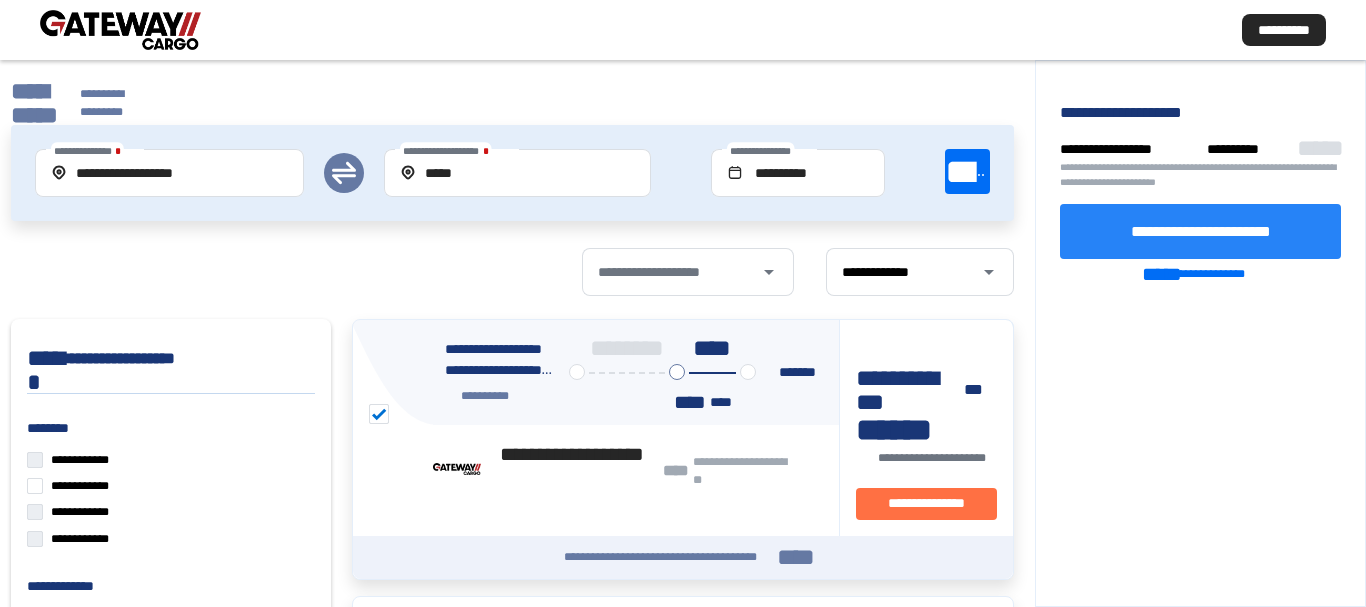 click on "**********" 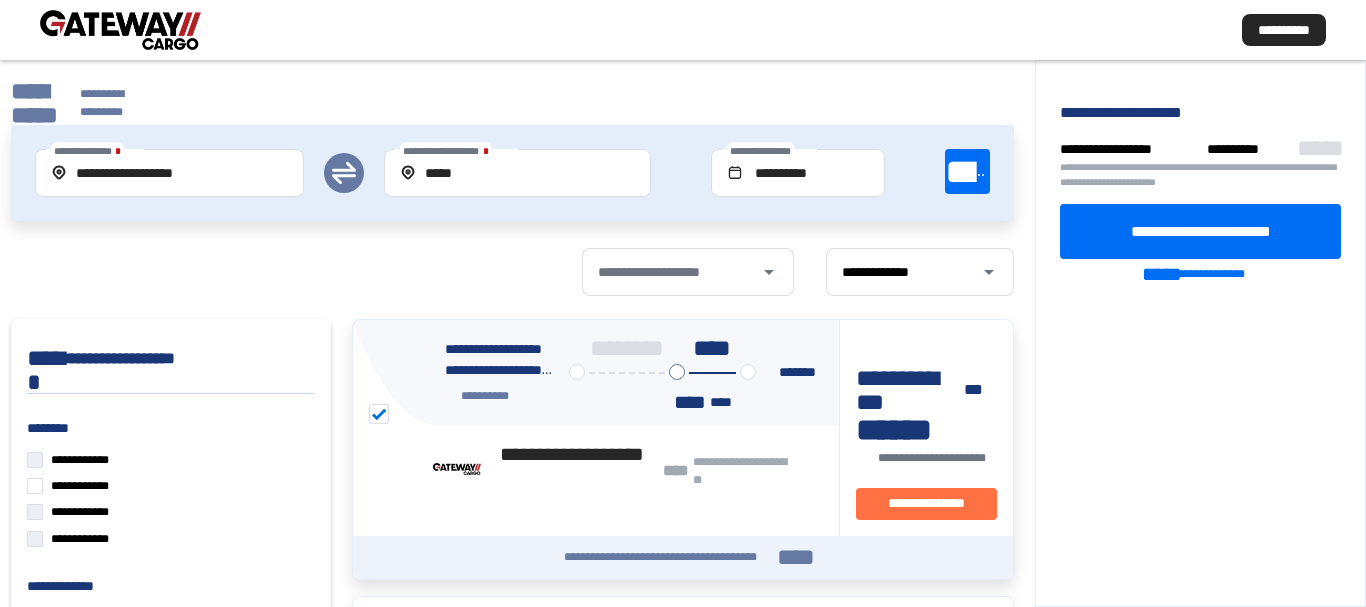 click at bounding box center (120, 30) 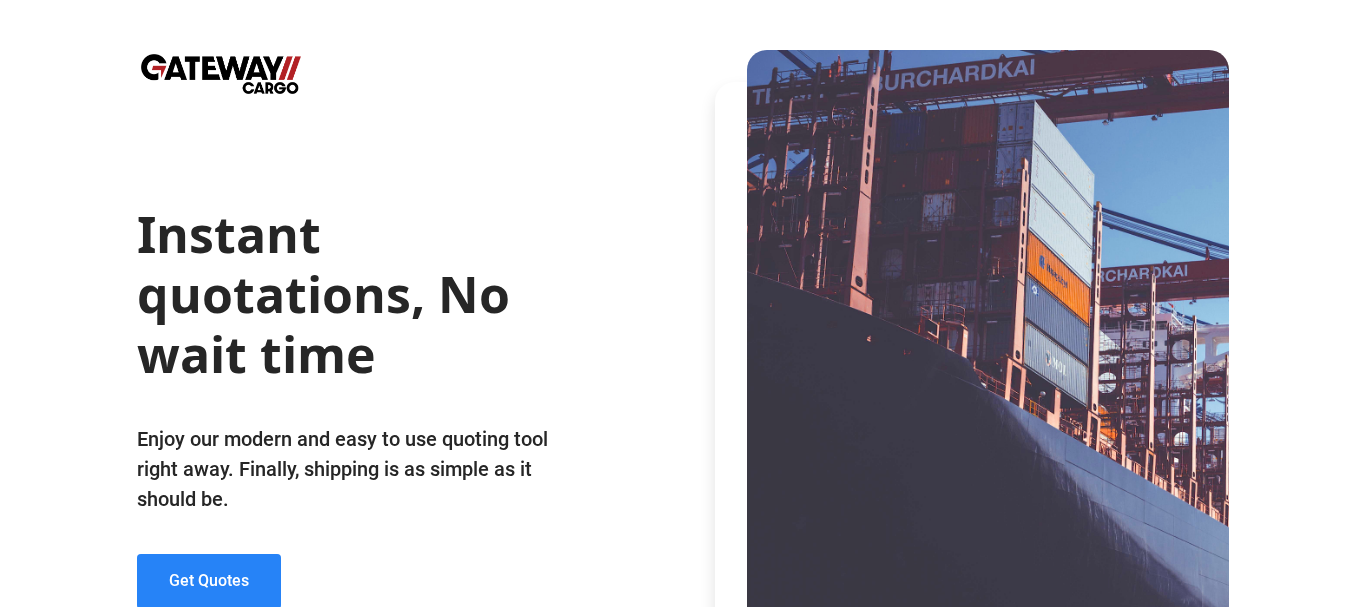 click on "Get Quotes" 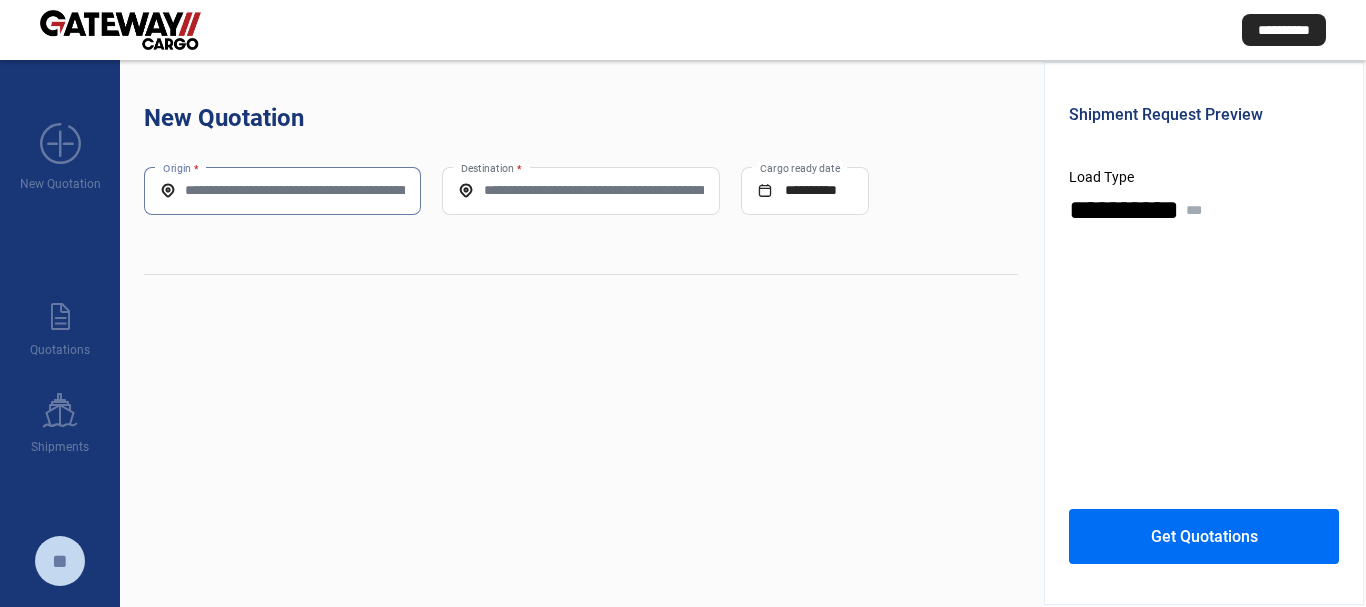 click on "Origin *" at bounding box center (282, 190) 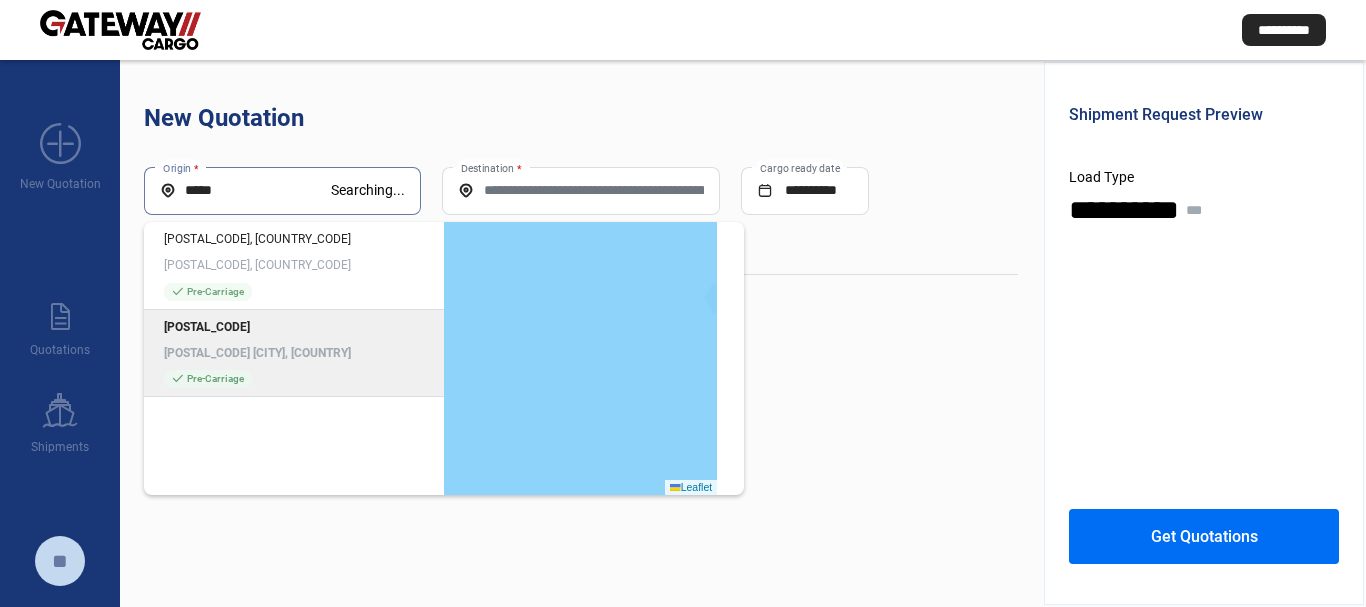 click on "check_mark  Pre-Carriage" 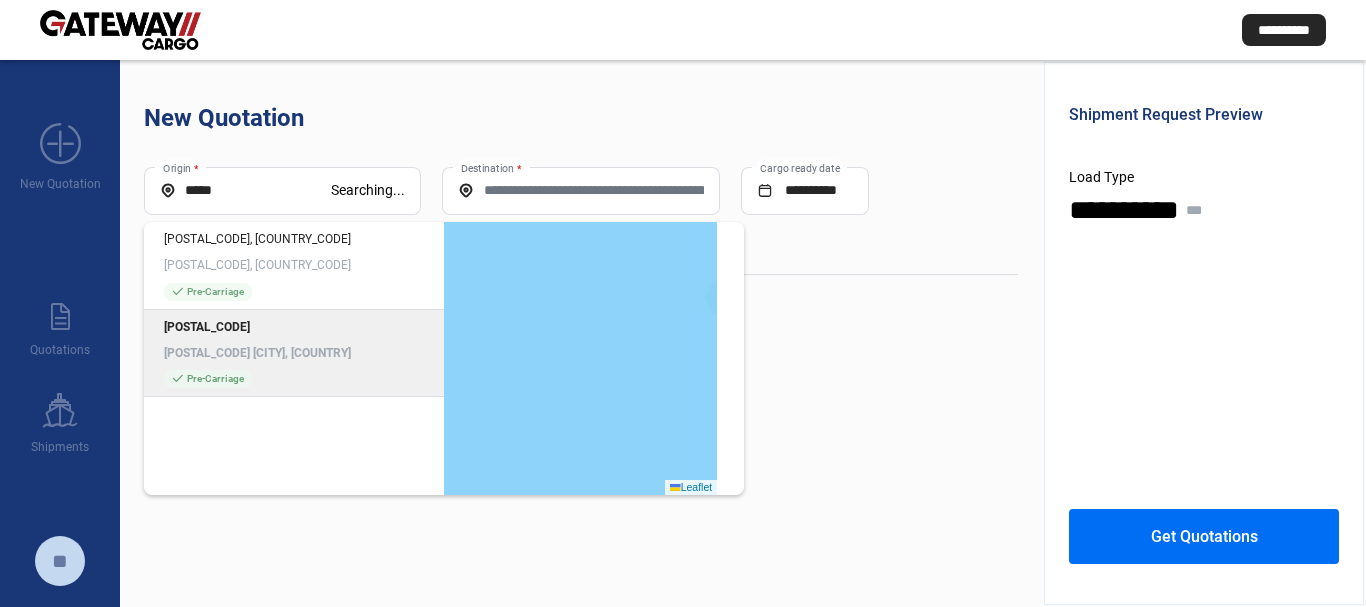 click on "[POSTAL_CODE] [POSTAL_CODE] [CITY], [COUNTRY] check_mark  Pre-Carriage" 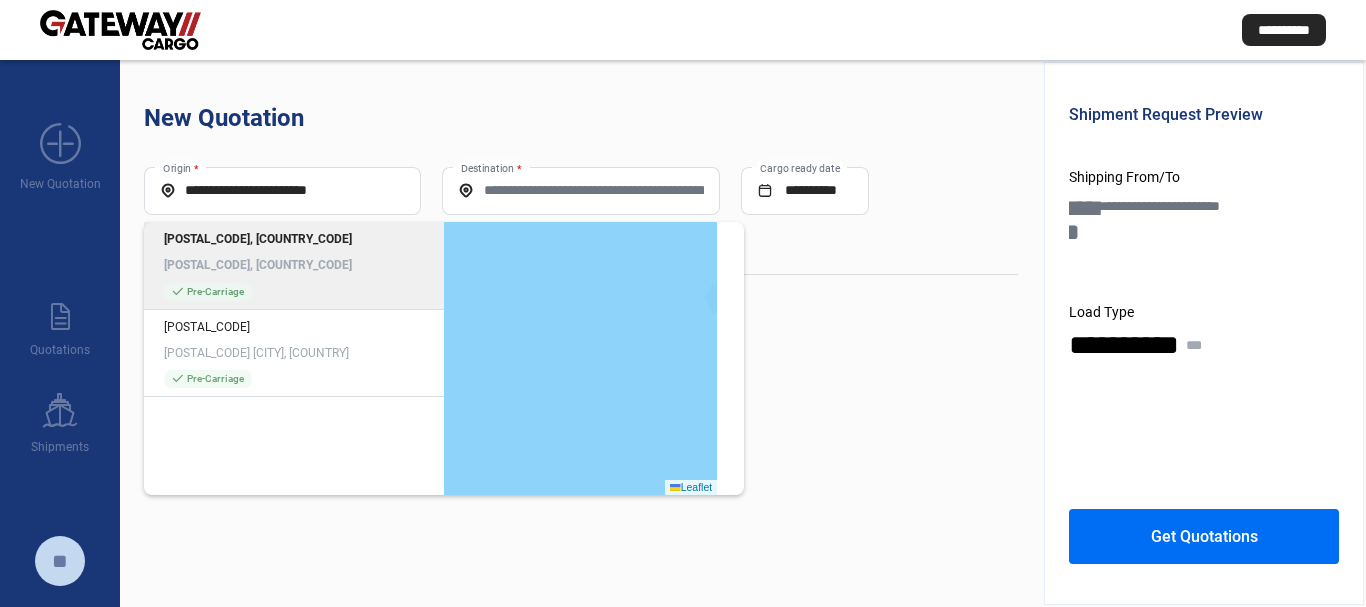 click on "Destination *" 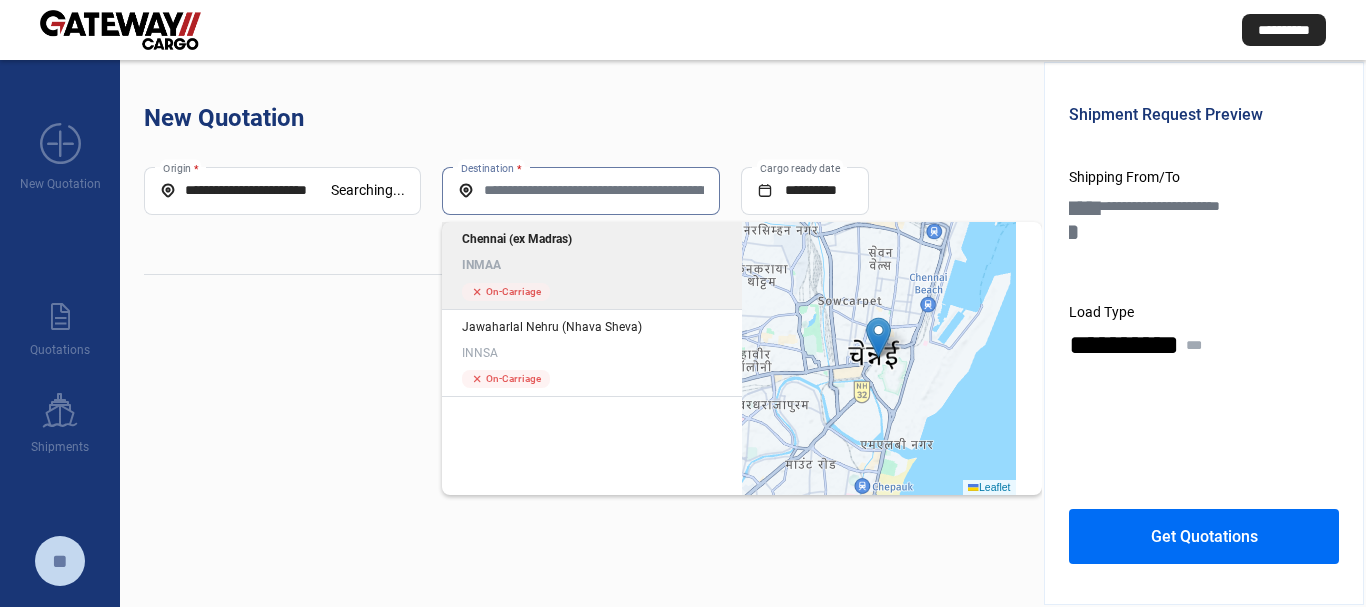 type on "**********" 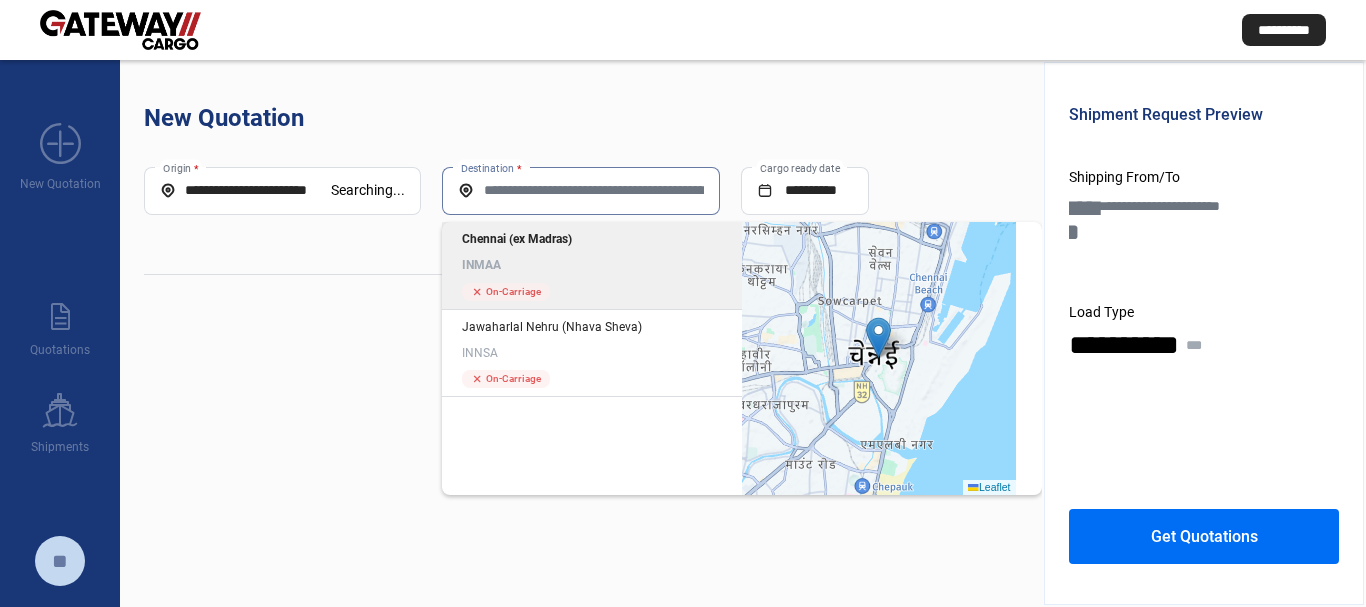 click on "INMAA" 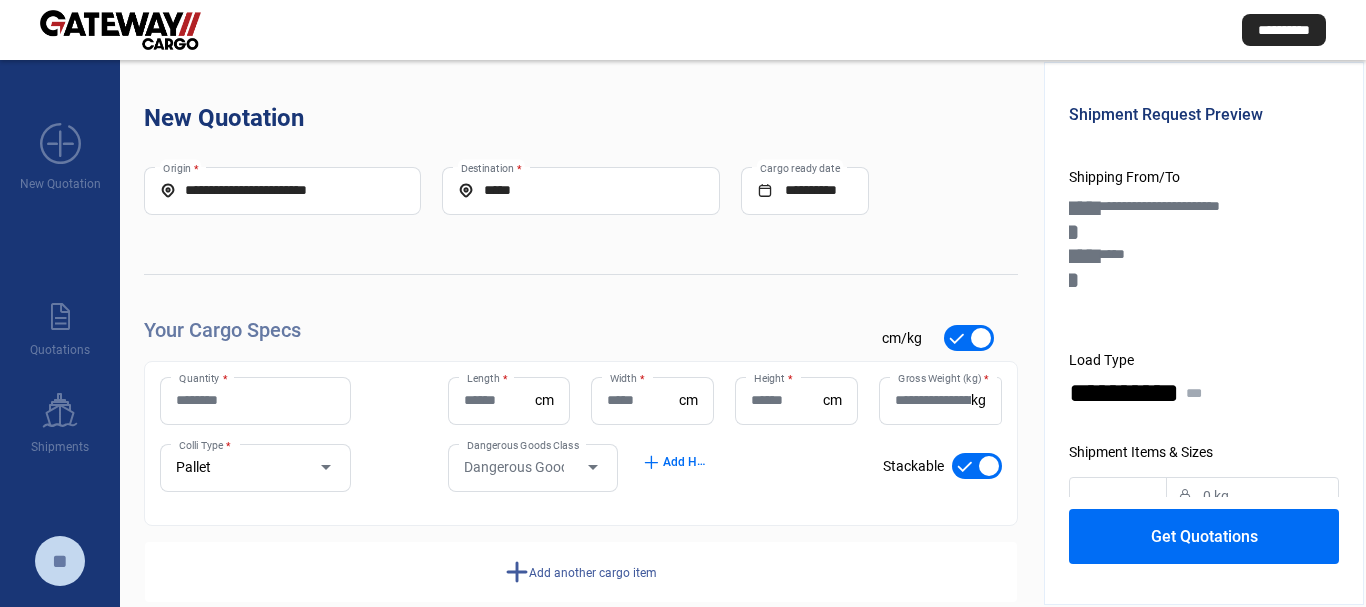 type on "**********" 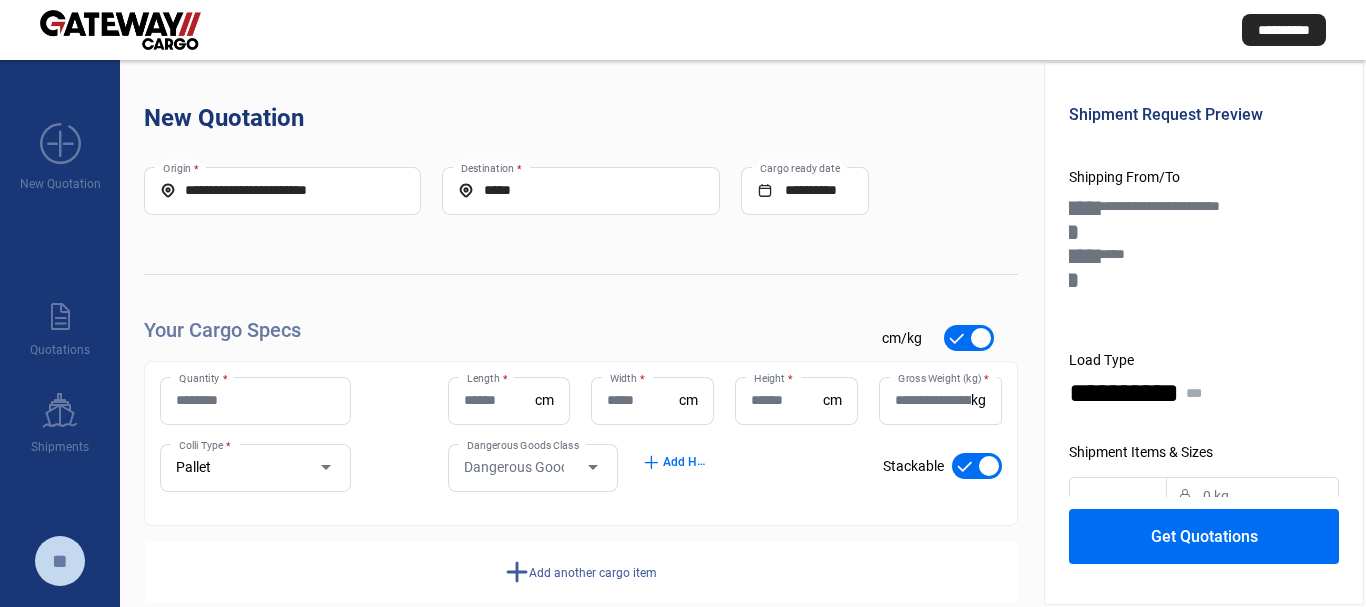 click on "Quantity *" at bounding box center (255, 400) 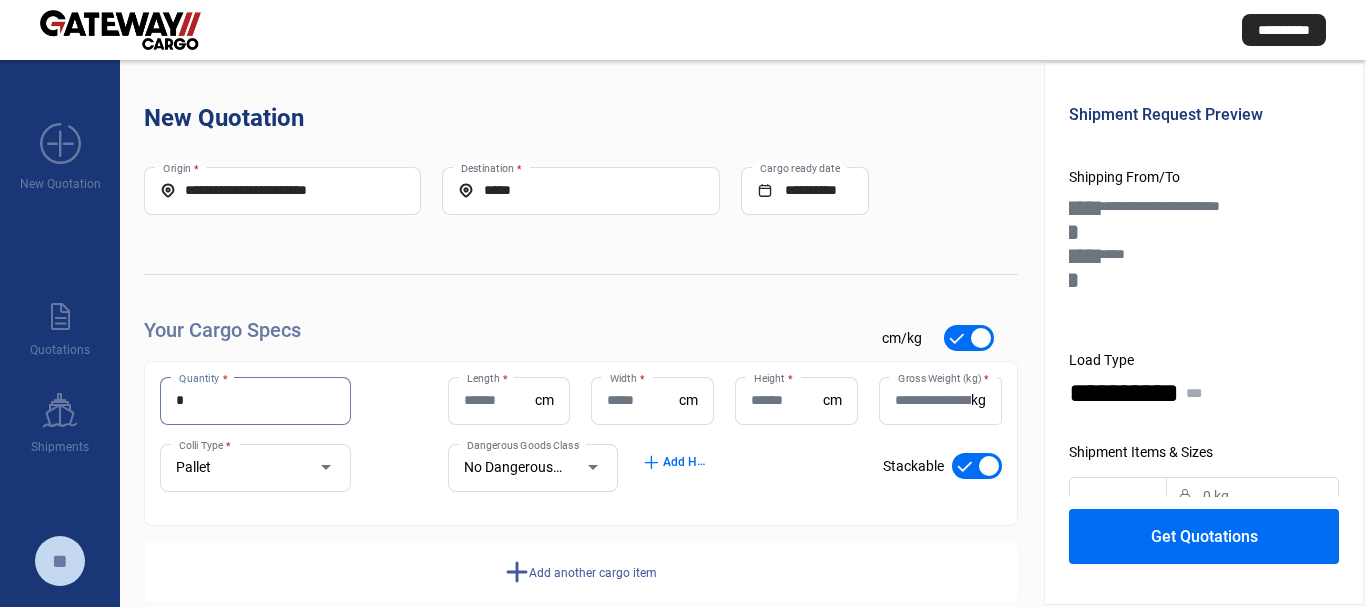 type on "*" 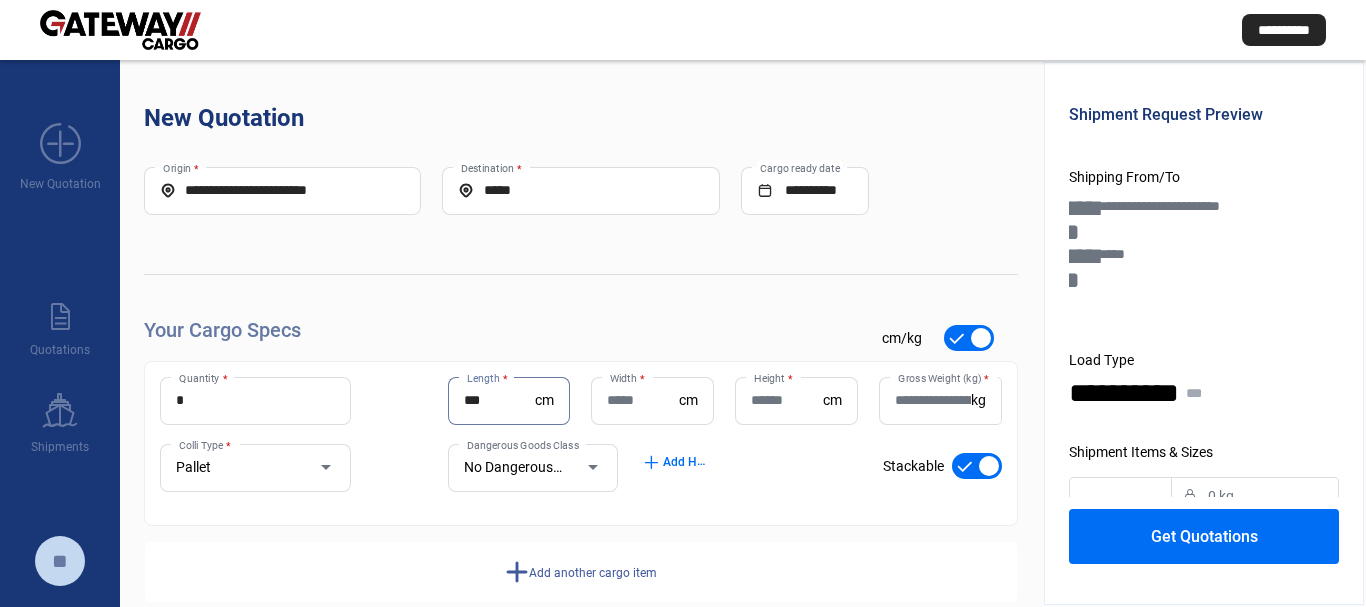 type on "***" 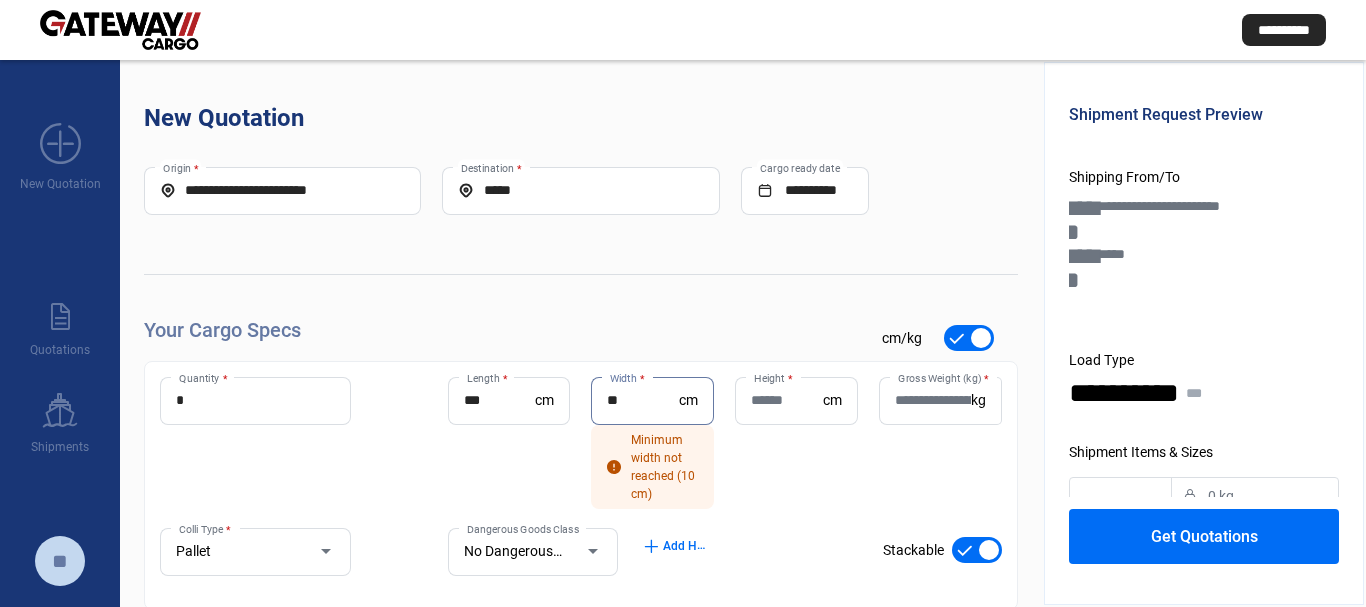 type on "**" 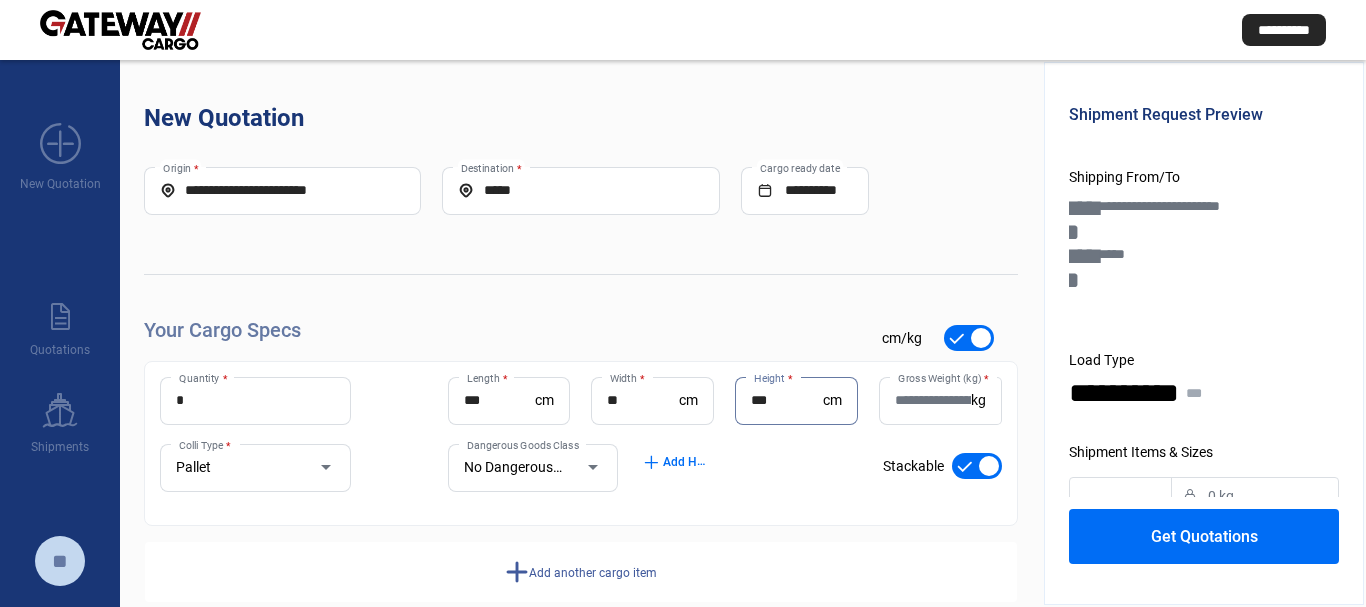 type on "***" 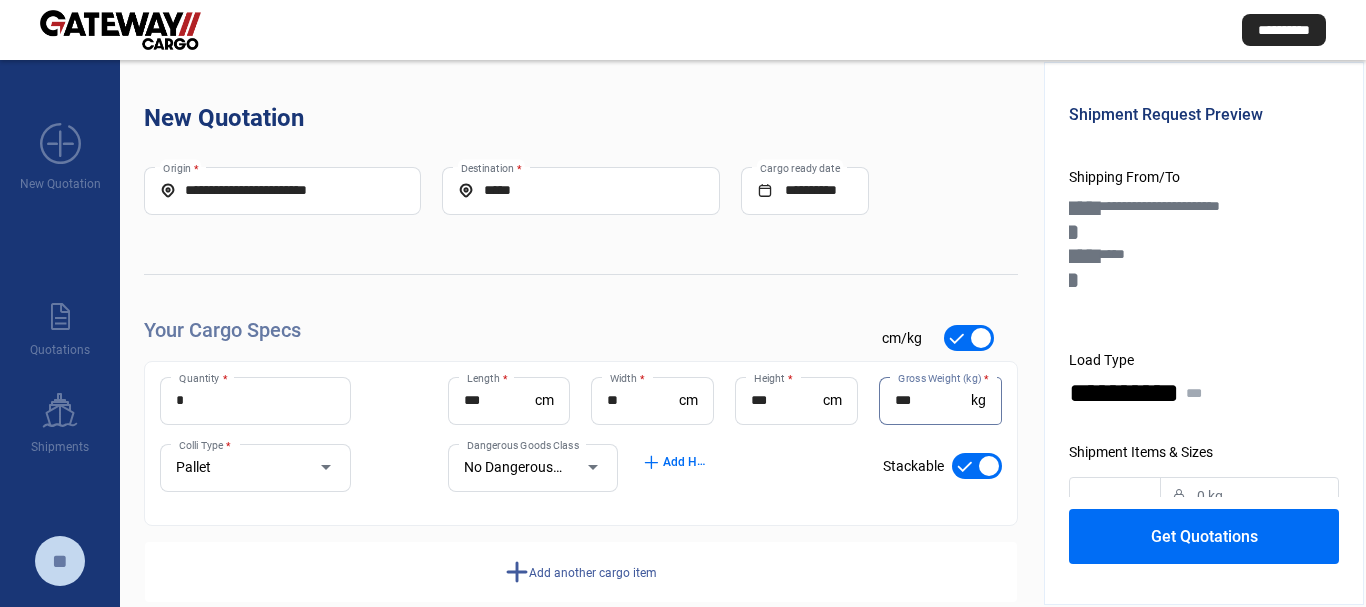 type on "***" 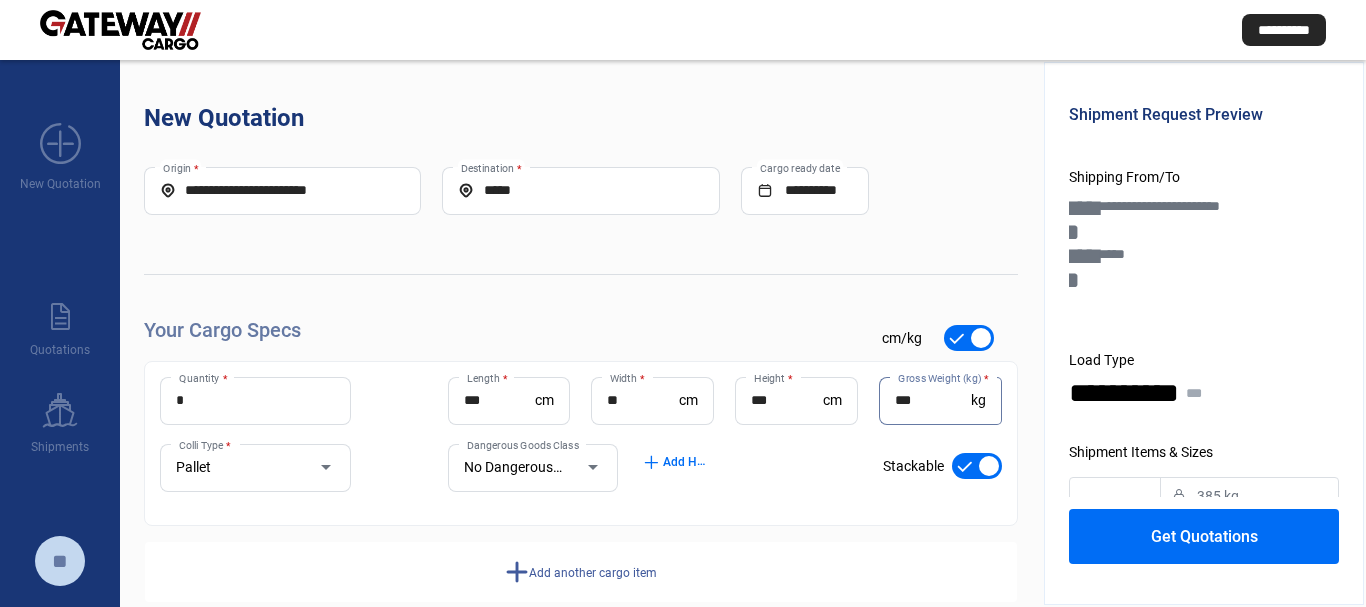 click on "Get Quotations" 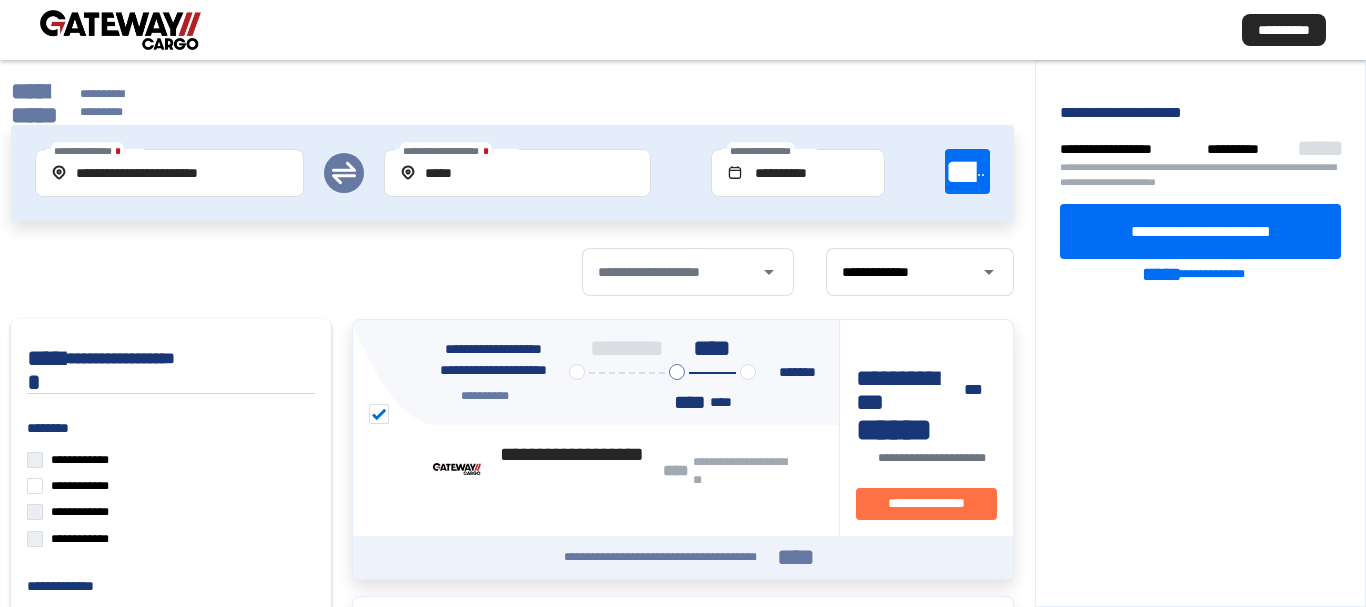 drag, startPoint x: 1141, startPoint y: 240, endPoint x: 1141, endPoint y: 258, distance: 18 